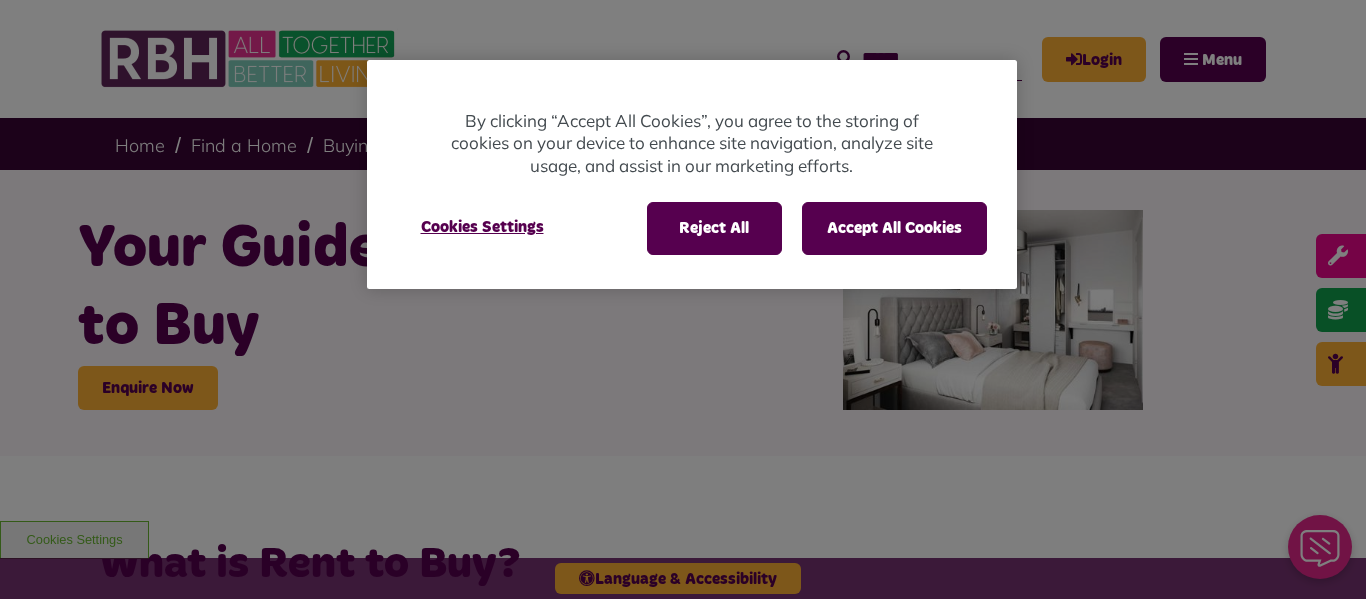 scroll, scrollTop: 0, scrollLeft: 0, axis: both 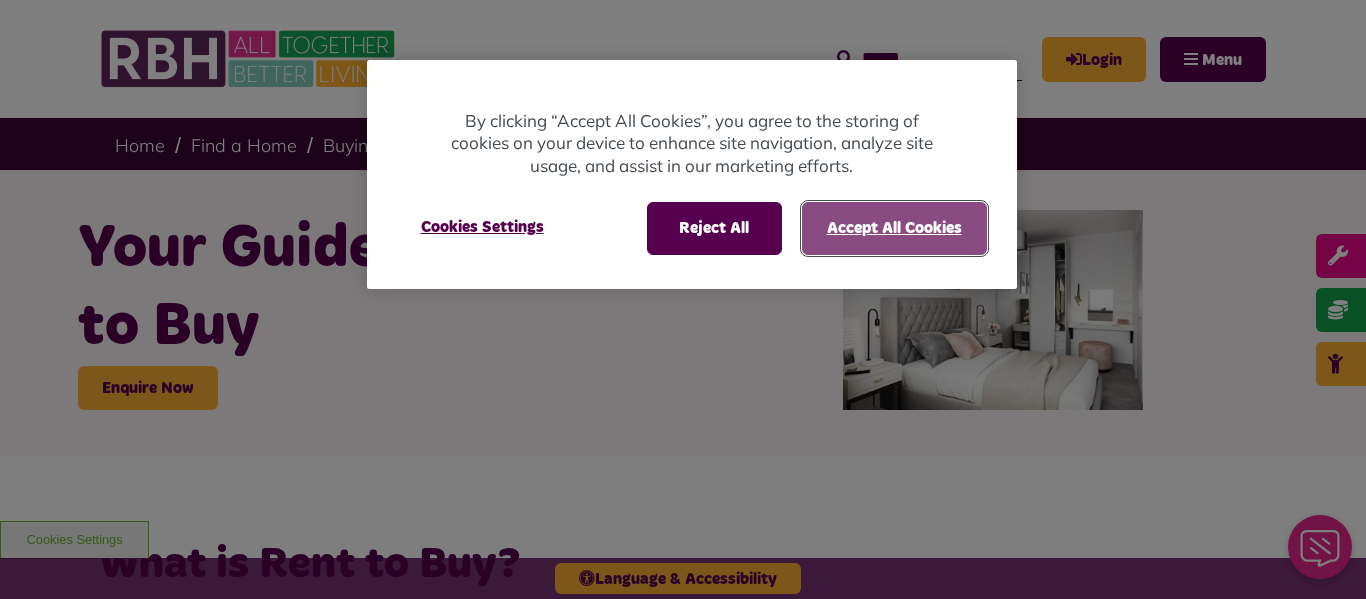 click on "Accept All Cookies" at bounding box center [894, 228] 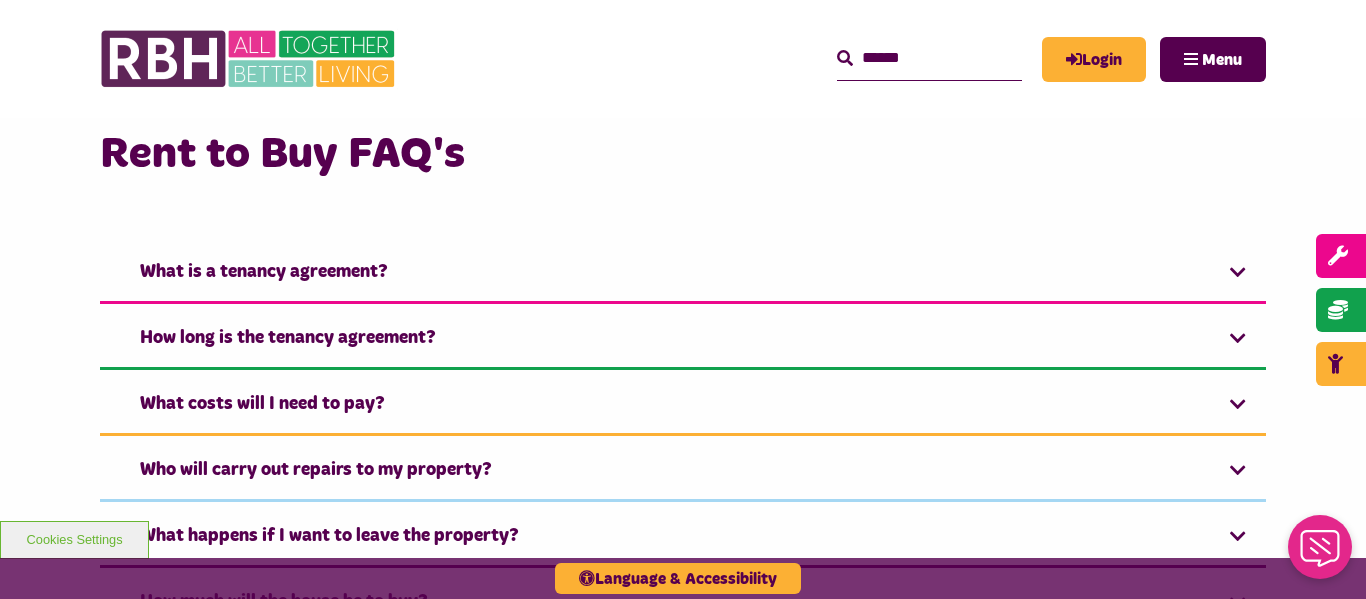 scroll, scrollTop: 1400, scrollLeft: 0, axis: vertical 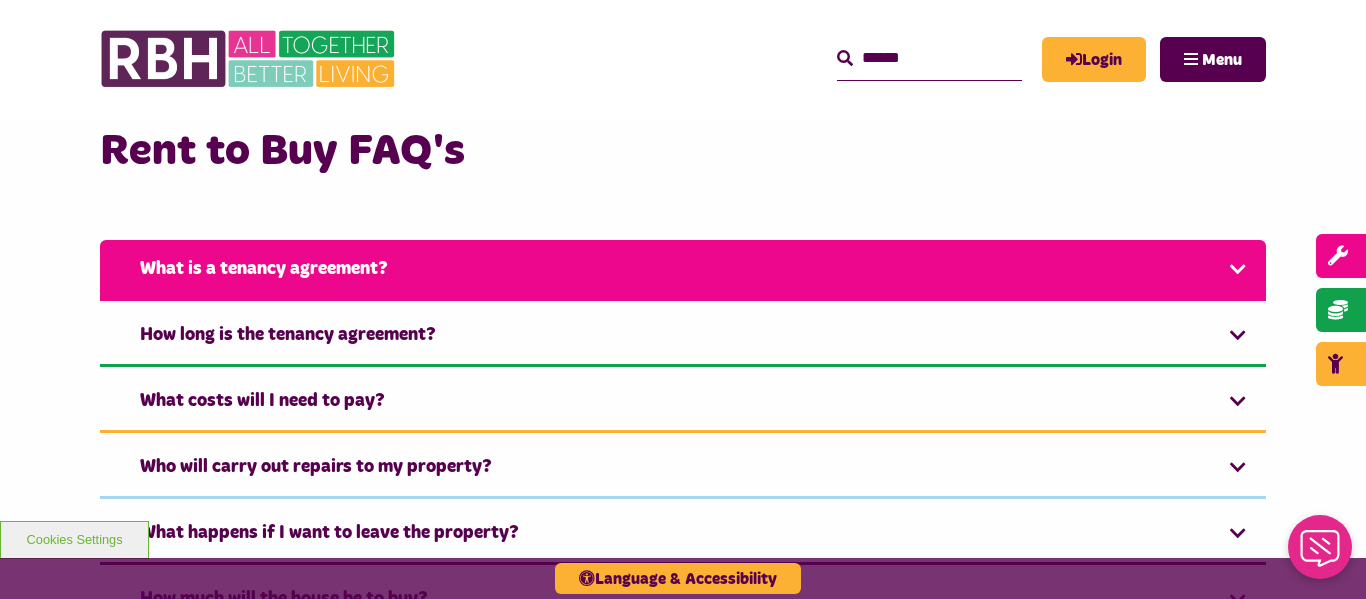 click on "What is a tenancy agreement?" at bounding box center [683, 270] 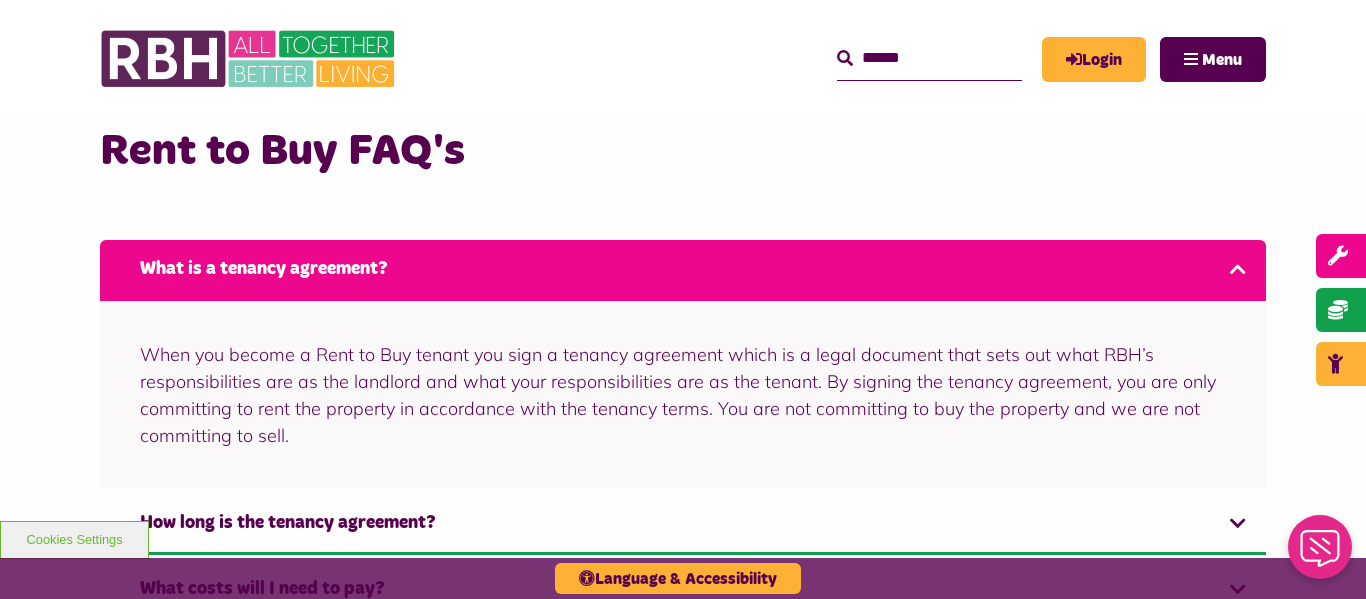 click on "Rent to Buy FAQ's
What is a tenancy agreement?
When you become a Rent to Buy tenant you sign a tenancy agreement which is a legal document that sets out what RBH’s responsibilities are as the landlord and what your responsibilities are as the tenant. By signing the tenancy agreement, you are only committing to rent the property in accordance with the tenancy terms. You are not committing to buy the property and we are not committing to sell.
How long is the tenancy agreement?
What costs will I need to pay?
Who will carry out repairs to my property?" at bounding box center (683, -401) 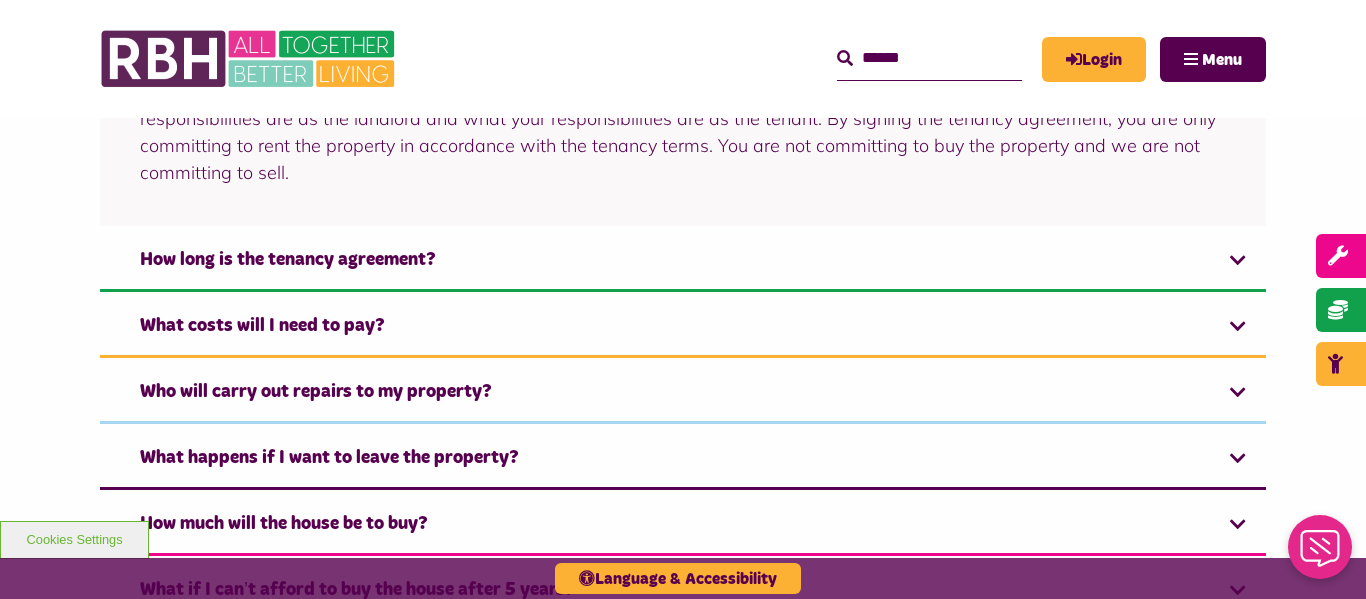 scroll, scrollTop: 1680, scrollLeft: 0, axis: vertical 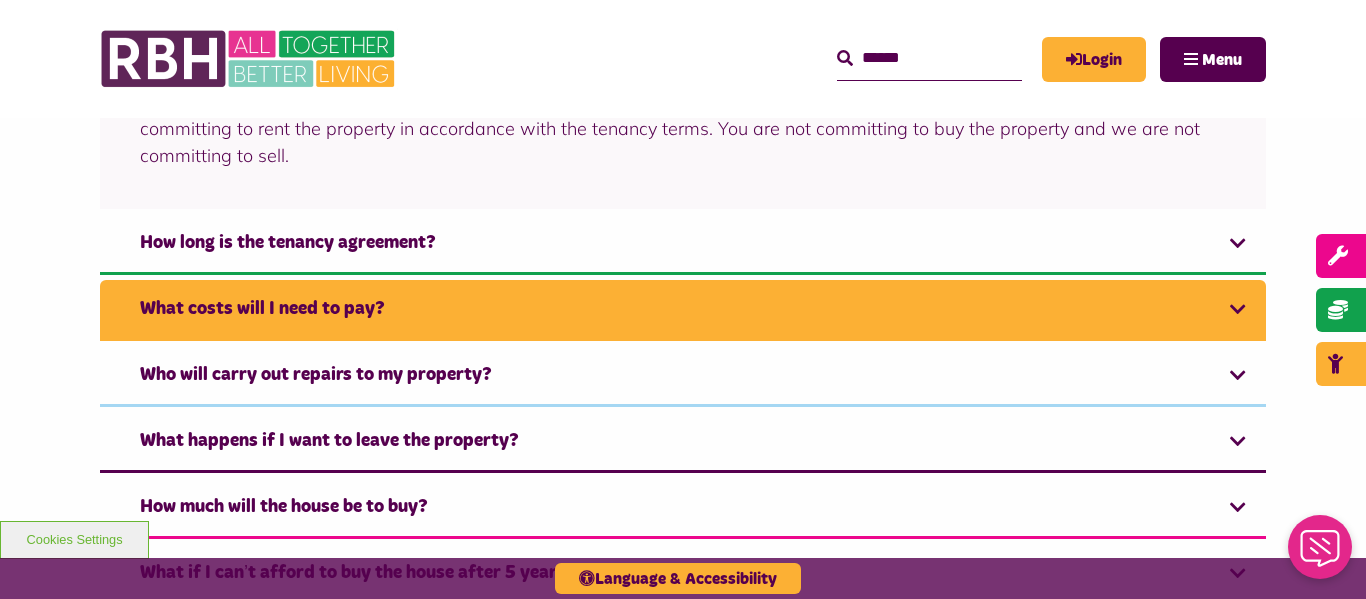 click on "What costs will I need to pay?" at bounding box center [683, 310] 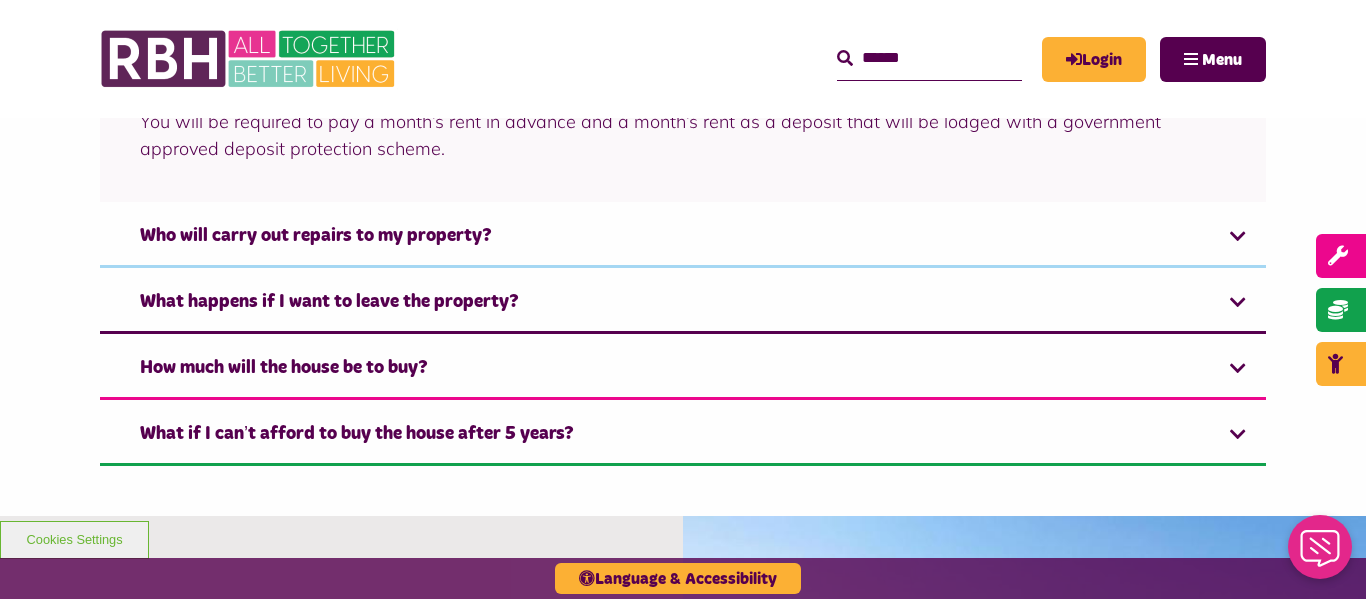 scroll, scrollTop: 1772, scrollLeft: 0, axis: vertical 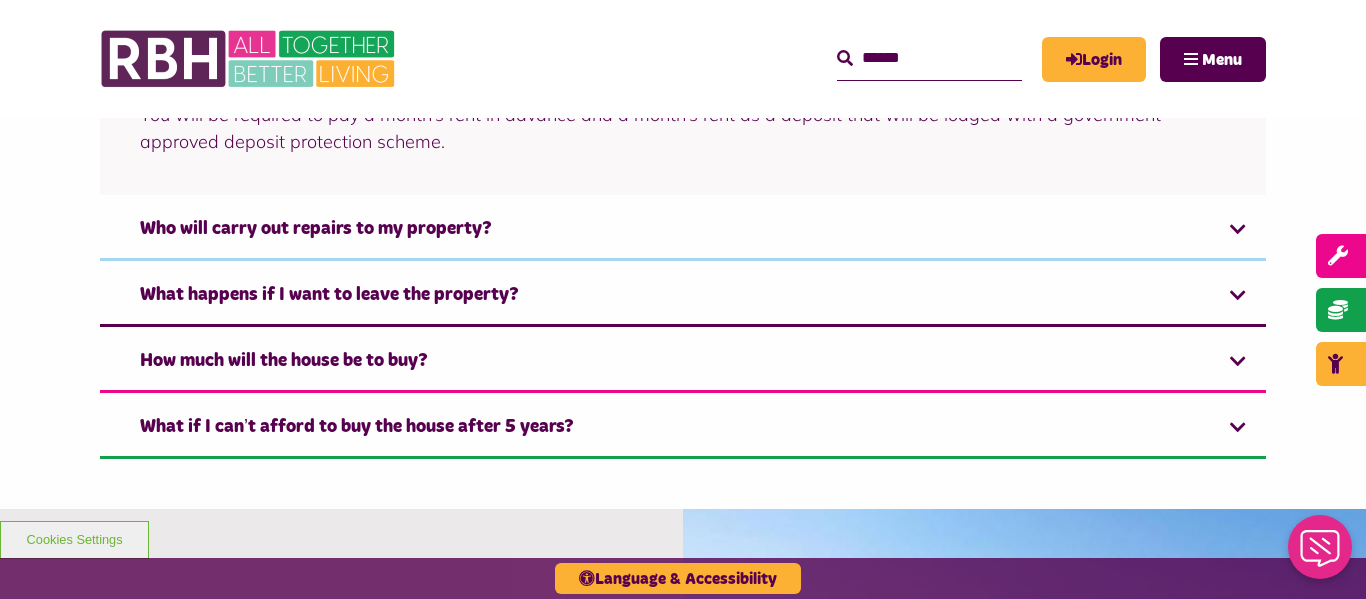 click on "What happens if I want to leave the property?" at bounding box center [683, 296] 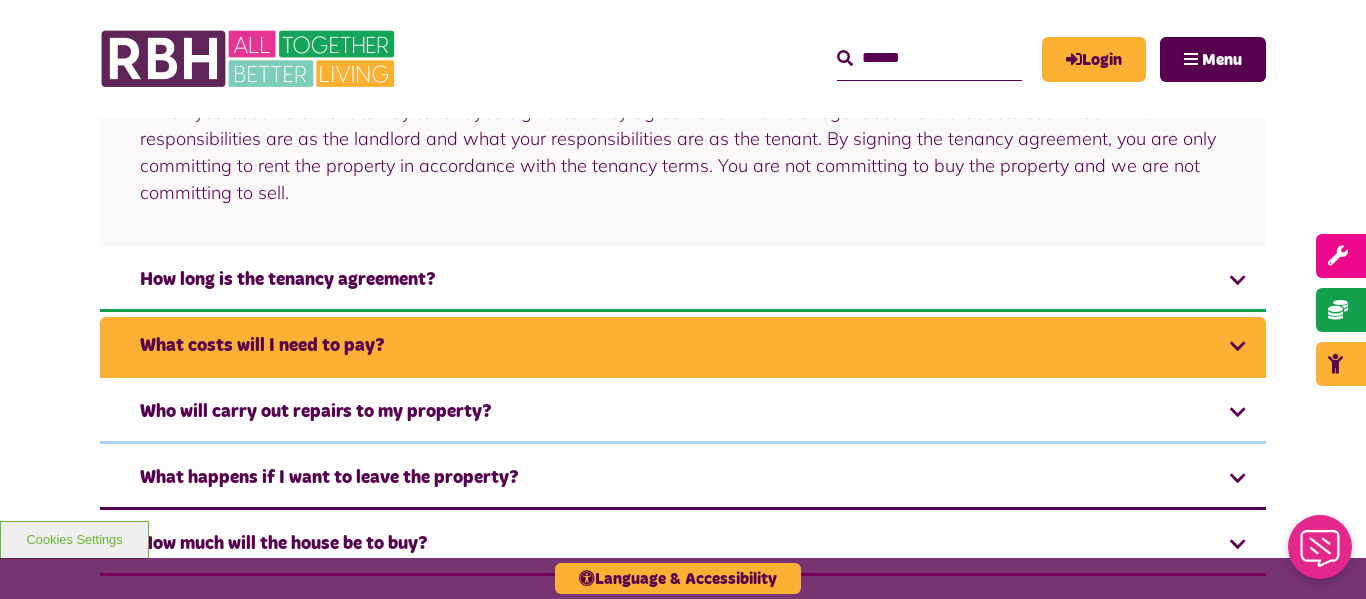 scroll, scrollTop: 1640, scrollLeft: 0, axis: vertical 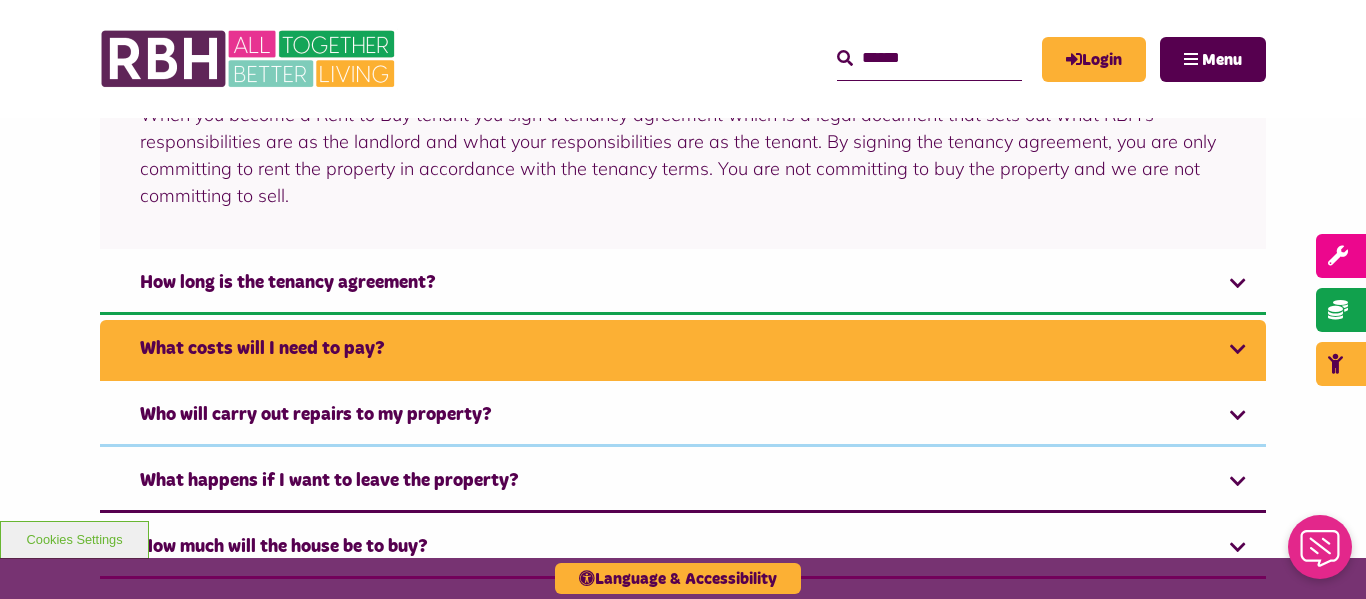 click on "What costs will I need to pay?" at bounding box center (683, 350) 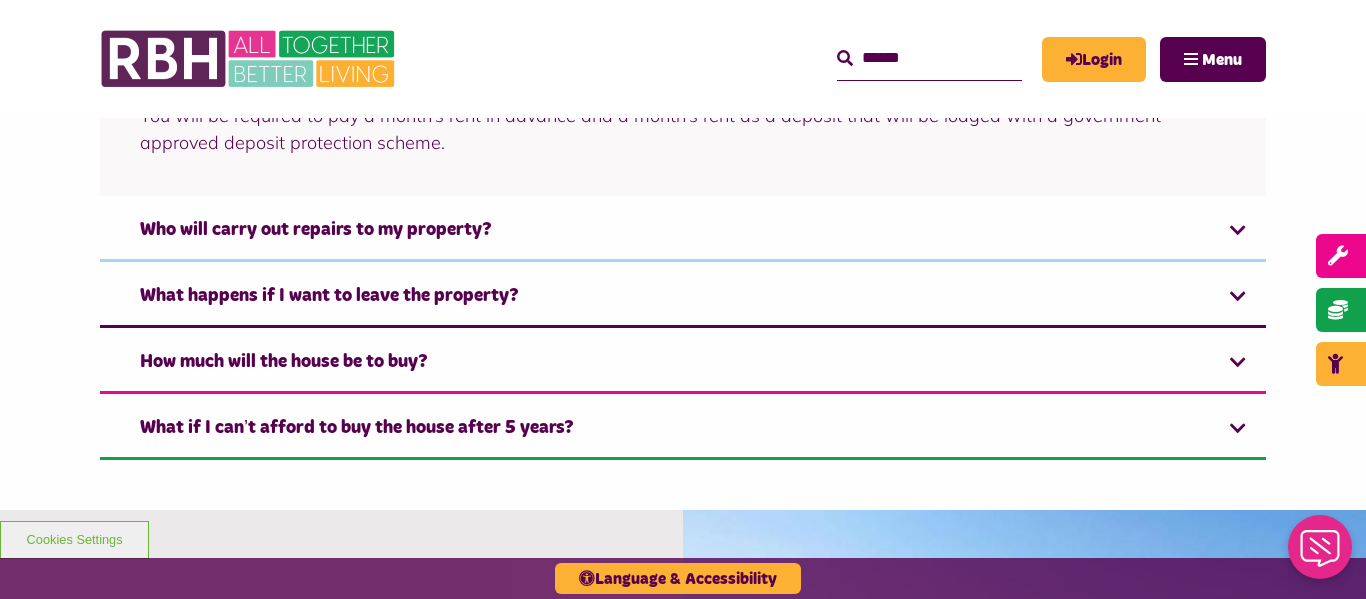 scroll, scrollTop: 1772, scrollLeft: 0, axis: vertical 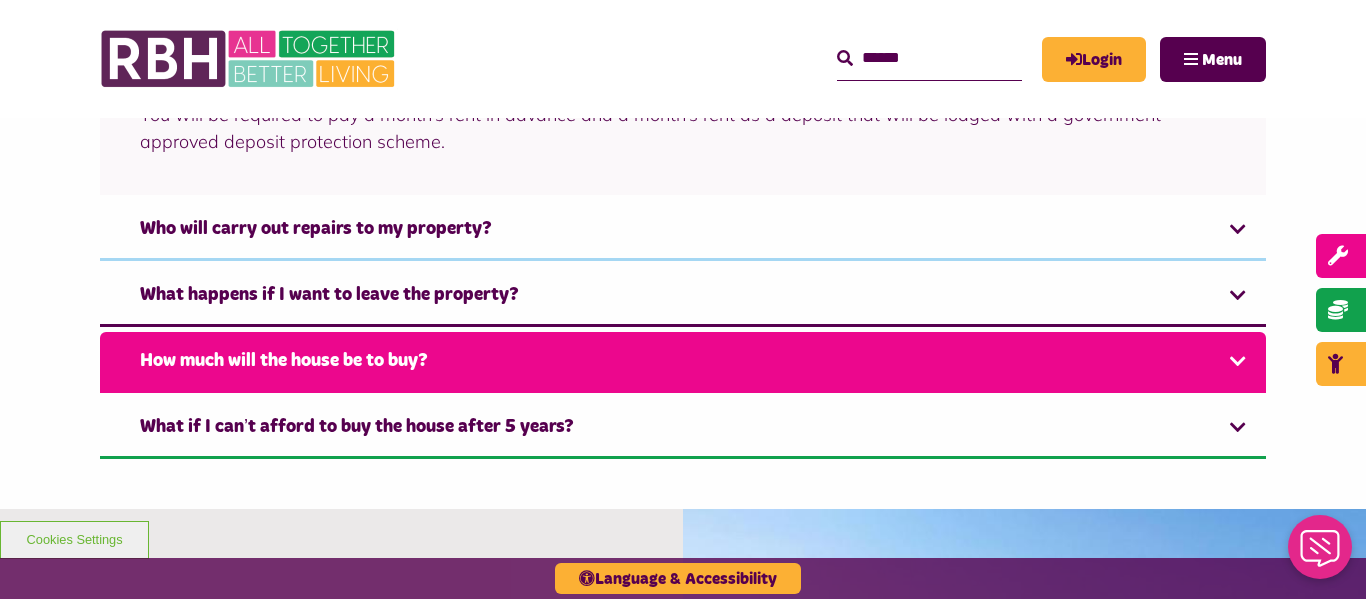 click on "How much will the house be to buy?" at bounding box center [683, 362] 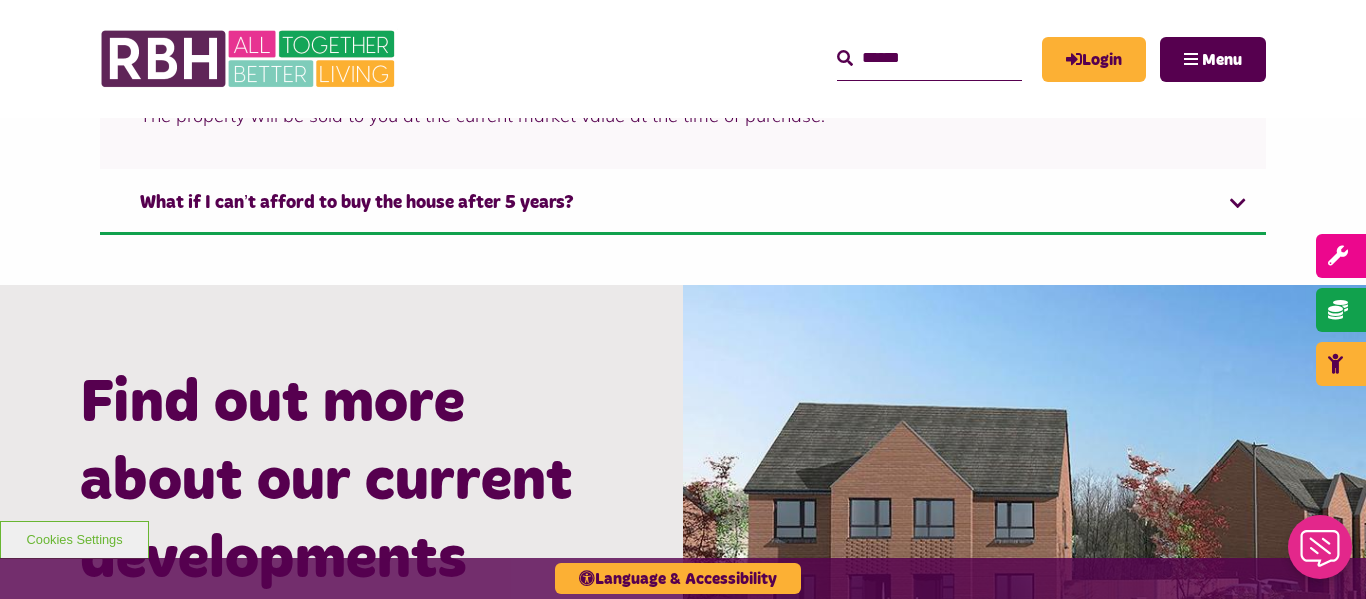 scroll, scrollTop: 1970, scrollLeft: 0, axis: vertical 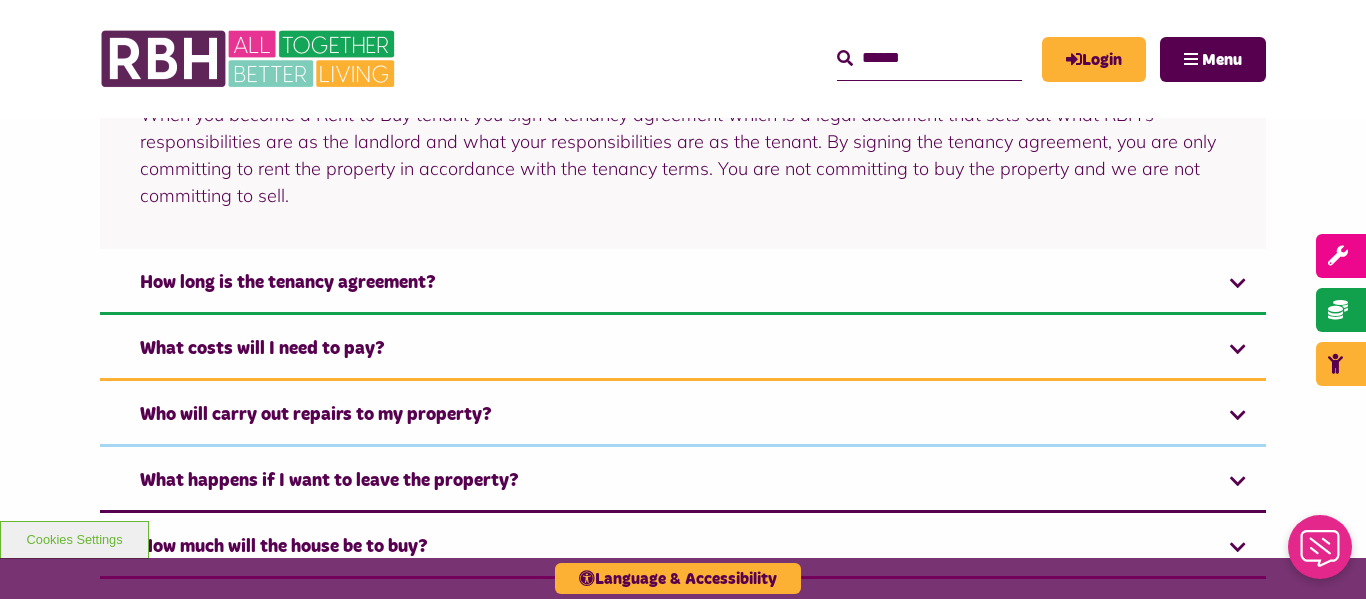 click on "Rent to Buy FAQ's
What is a tenancy agreement?
When you become a Rent to Buy tenant you sign a tenancy agreement which is a legal document that sets out what RBH’s responsibilities are as the landlord and what your responsibilities are as the tenant. By signing the tenancy agreement, you are only committing to rent the property in accordance with the tenancy terms. You are not committing to buy the property and we are not committing to sell.
How long is the tenancy agreement?
What costs will I need to pay?
Who will carry out repairs to my property?" at bounding box center (683, 284) 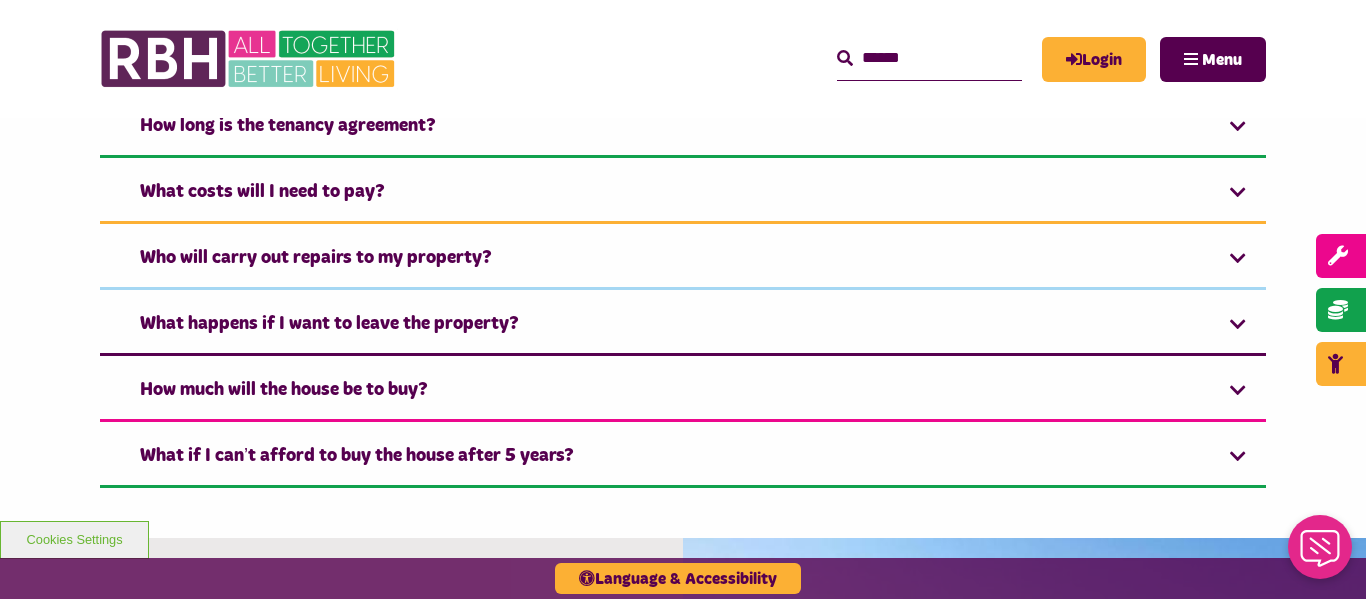 scroll, scrollTop: 1800, scrollLeft: 0, axis: vertical 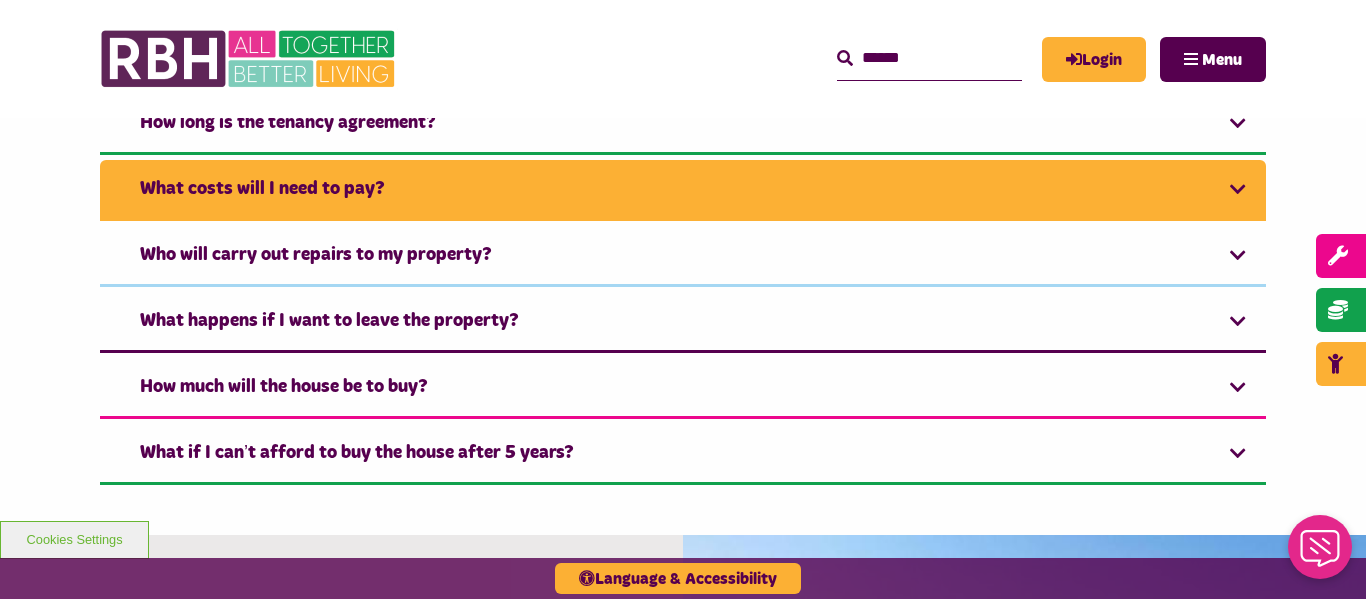 click on "What costs will I need to pay?" at bounding box center (683, 190) 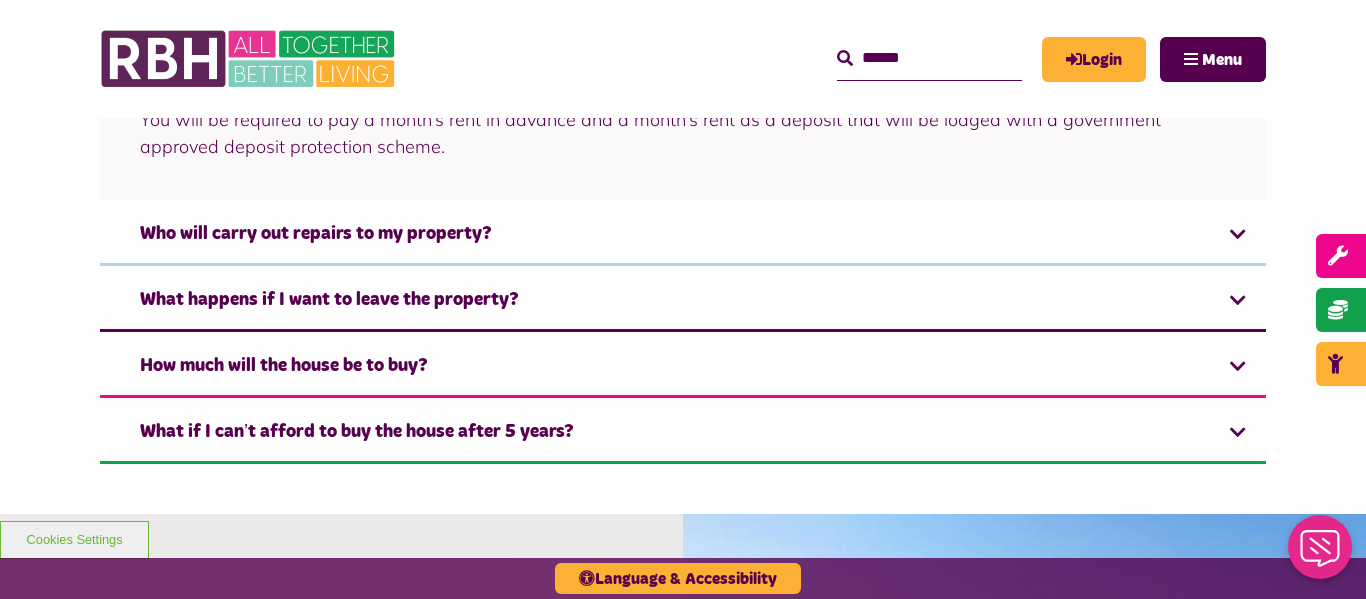 scroll, scrollTop: 1772, scrollLeft: 0, axis: vertical 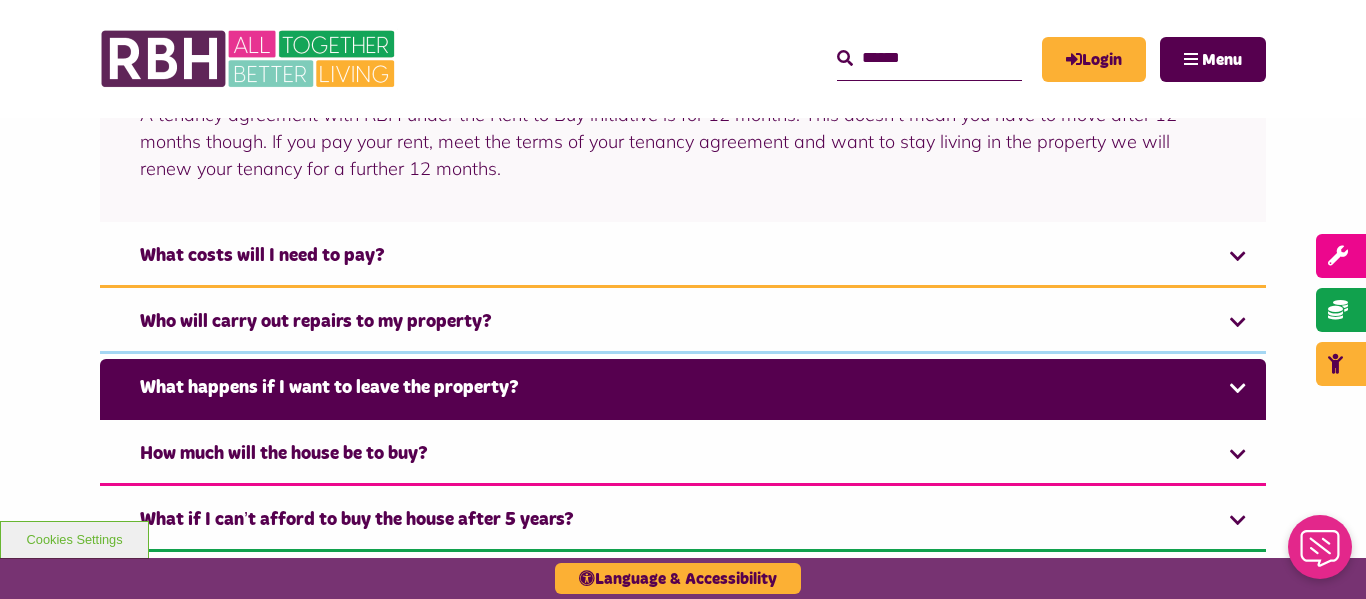 click on "What happens if I want to leave the property?" at bounding box center (683, 389) 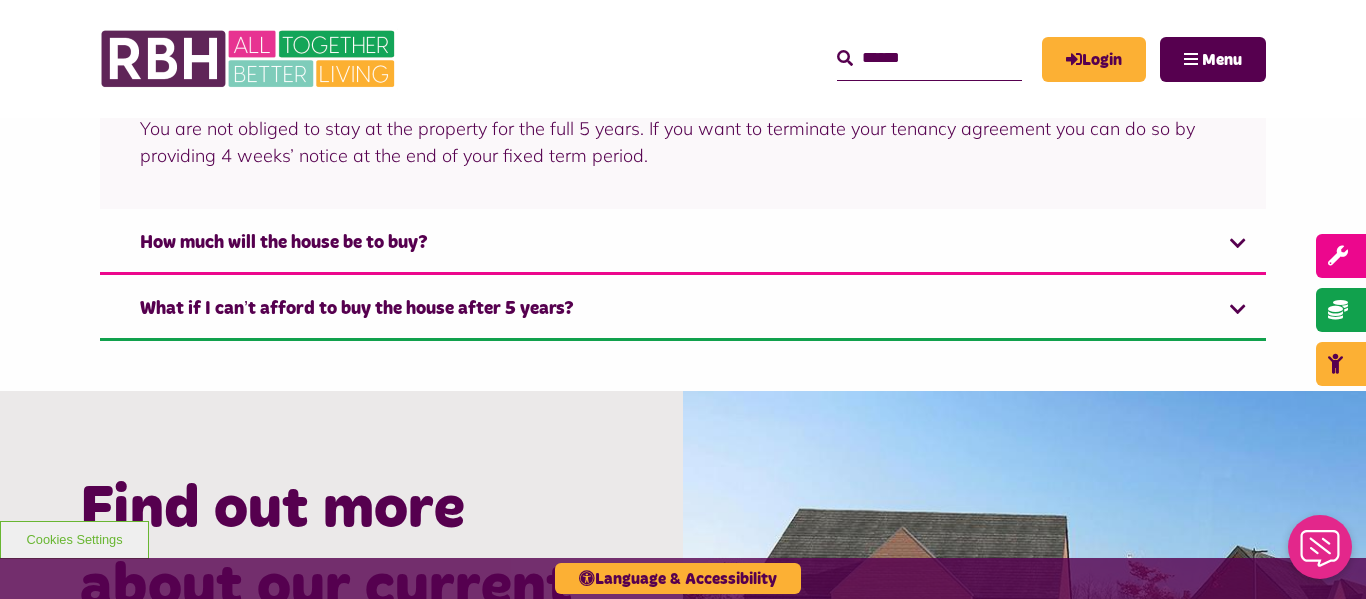 scroll, scrollTop: 1904, scrollLeft: 0, axis: vertical 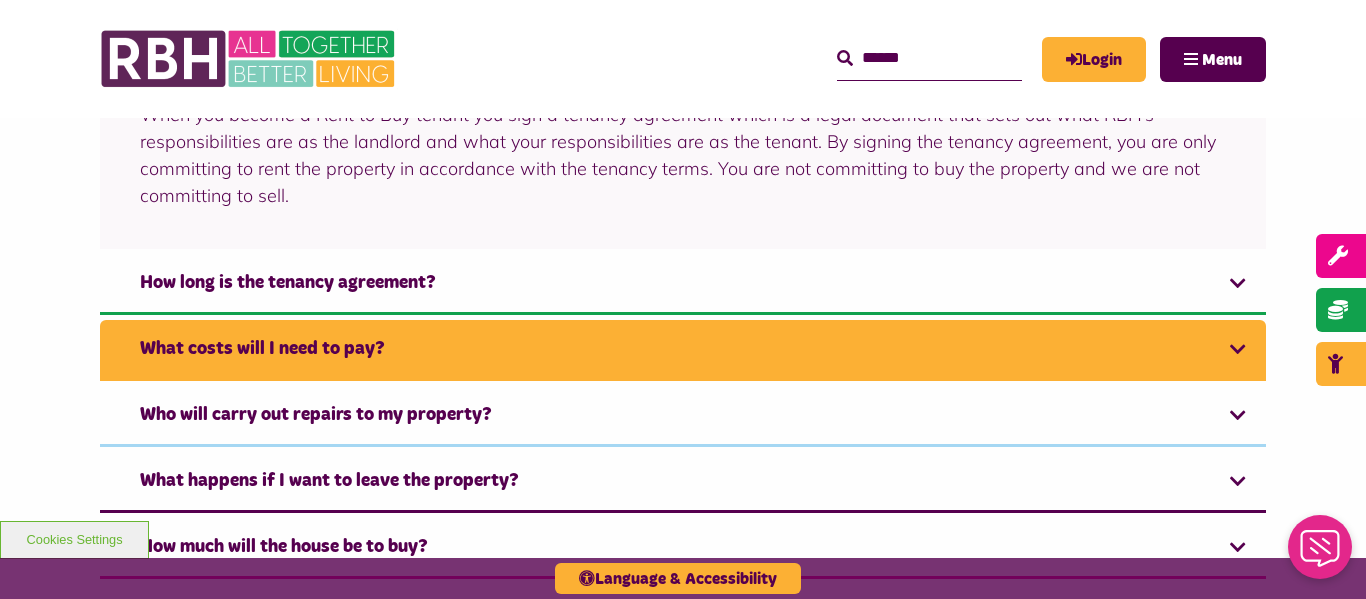 click on "What costs will I need to pay?" at bounding box center (683, 350) 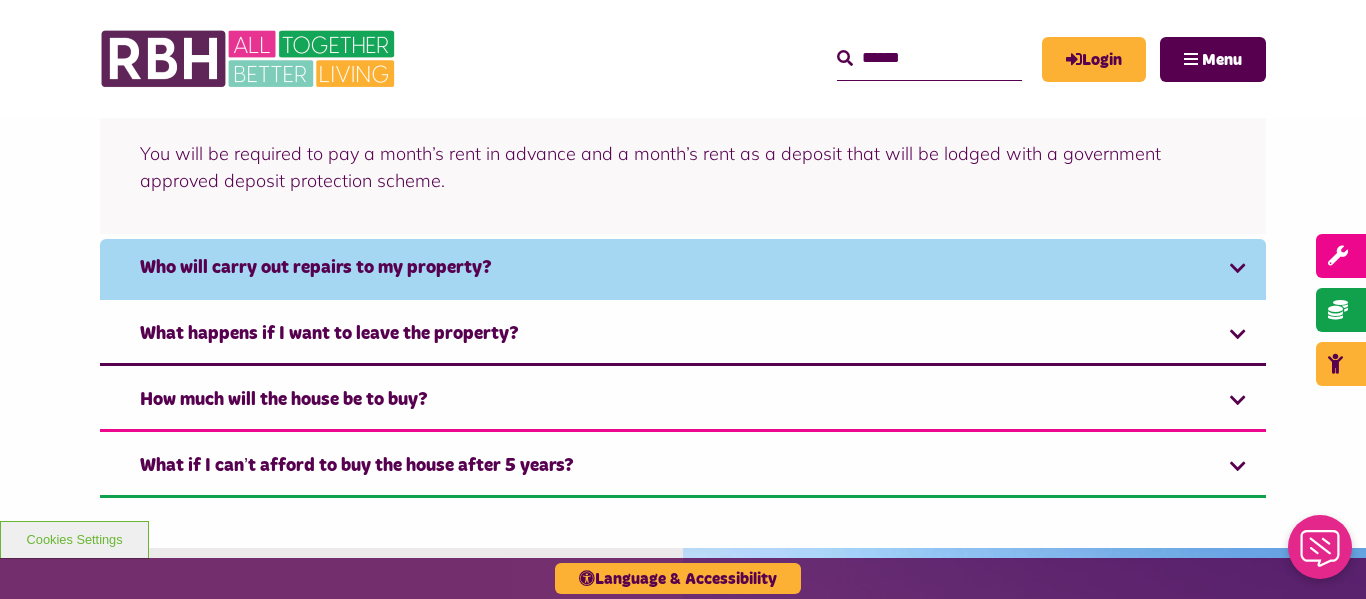 scroll, scrollTop: 1772, scrollLeft: 0, axis: vertical 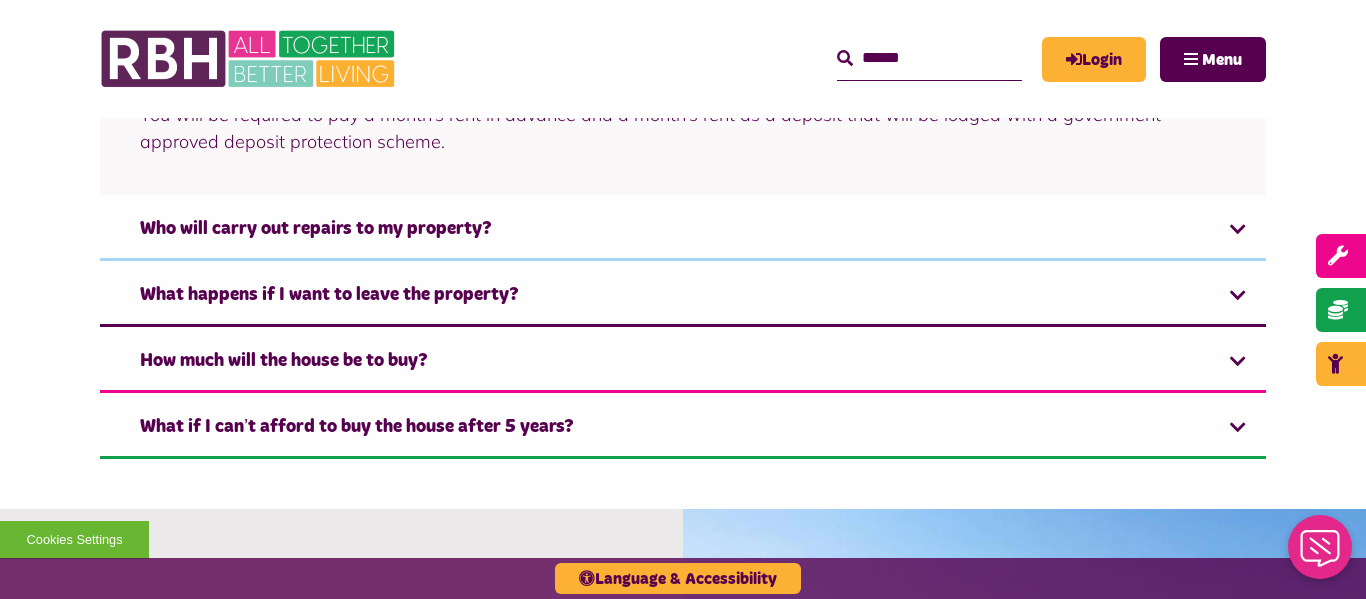 click on "Cookies Settings" at bounding box center (74, 540) 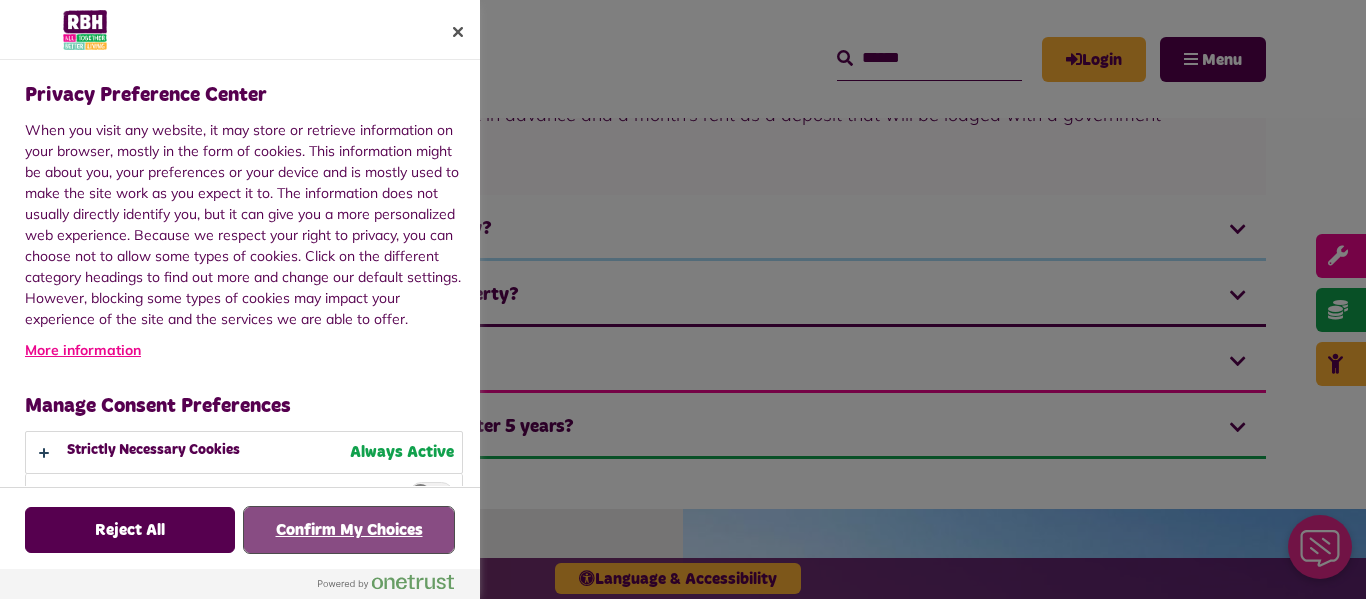 click on "Confirm My Choices" at bounding box center [349, 530] 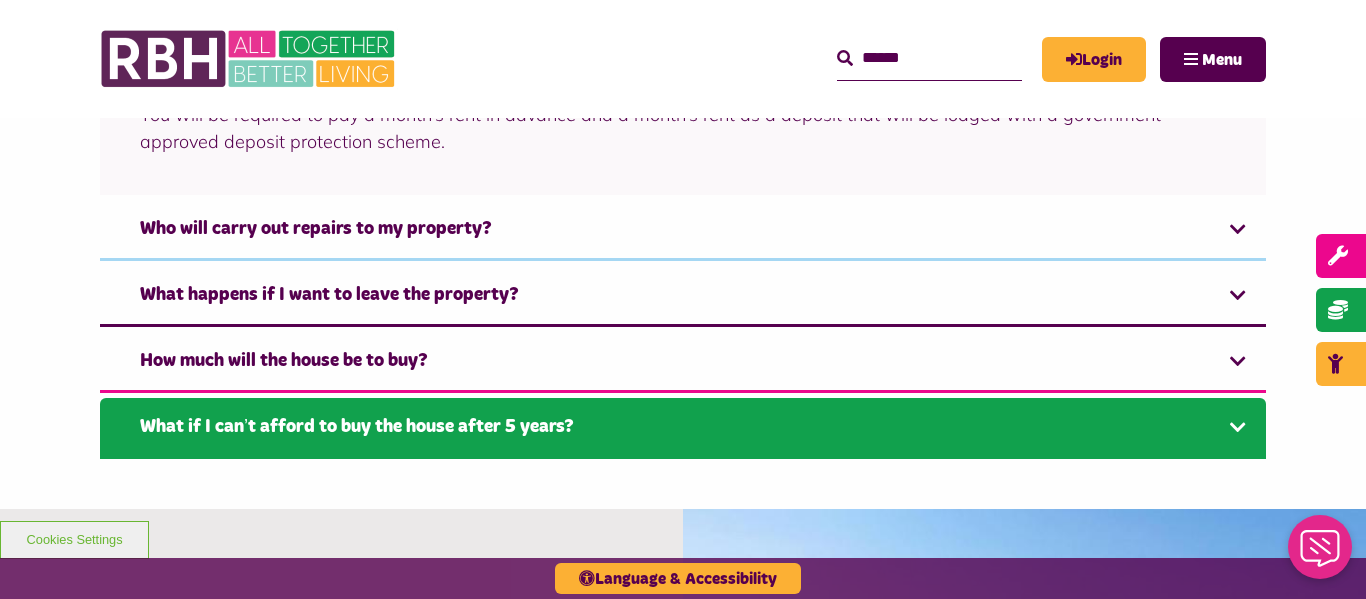 type 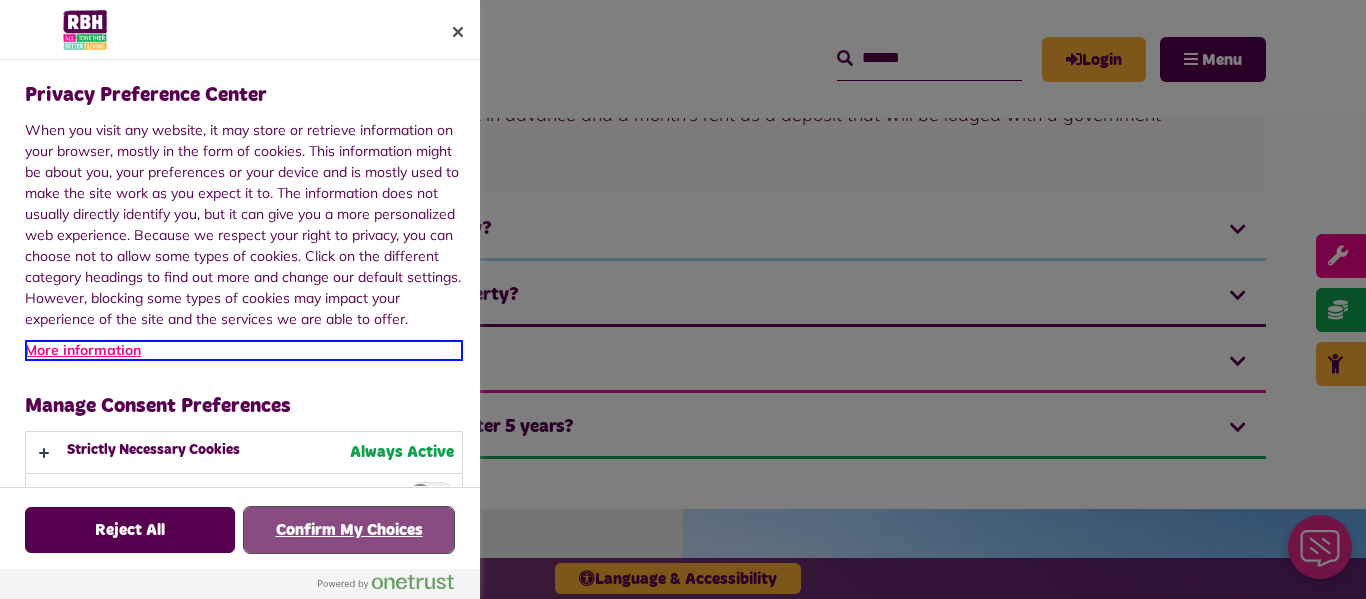 click on "Confirm My Choices" at bounding box center [349, 530] 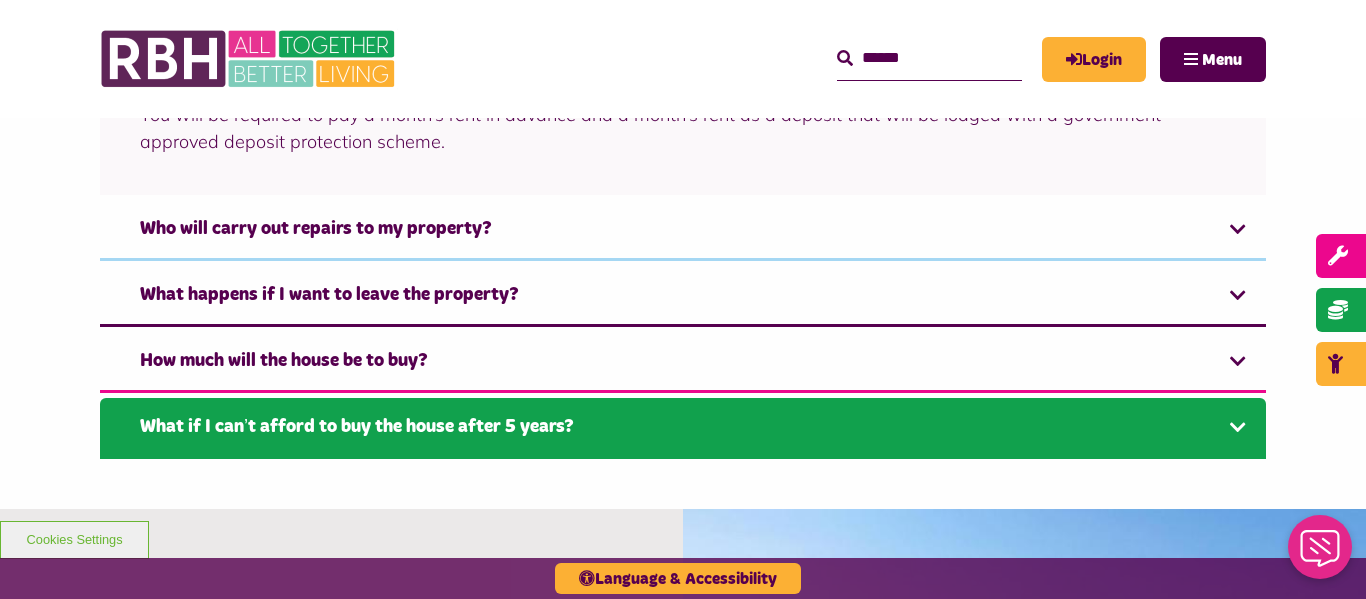 click on "What if I can’t afford to buy the house after 5 years?" at bounding box center (683, 428) 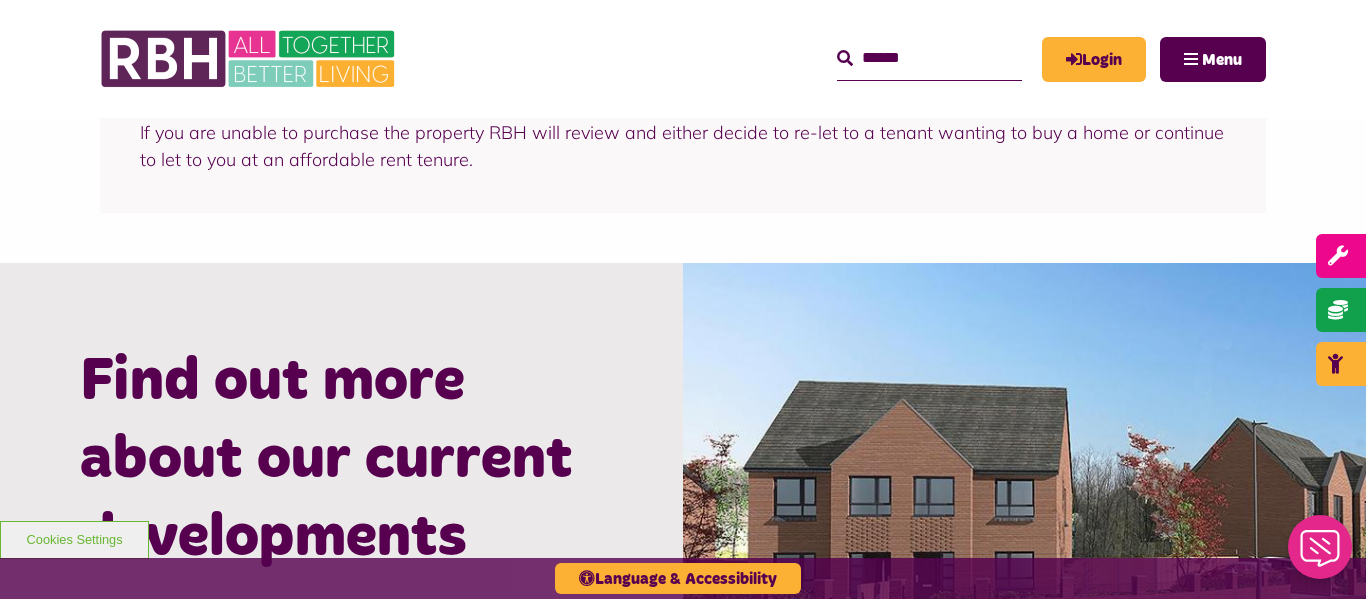 scroll, scrollTop: 2036, scrollLeft: 0, axis: vertical 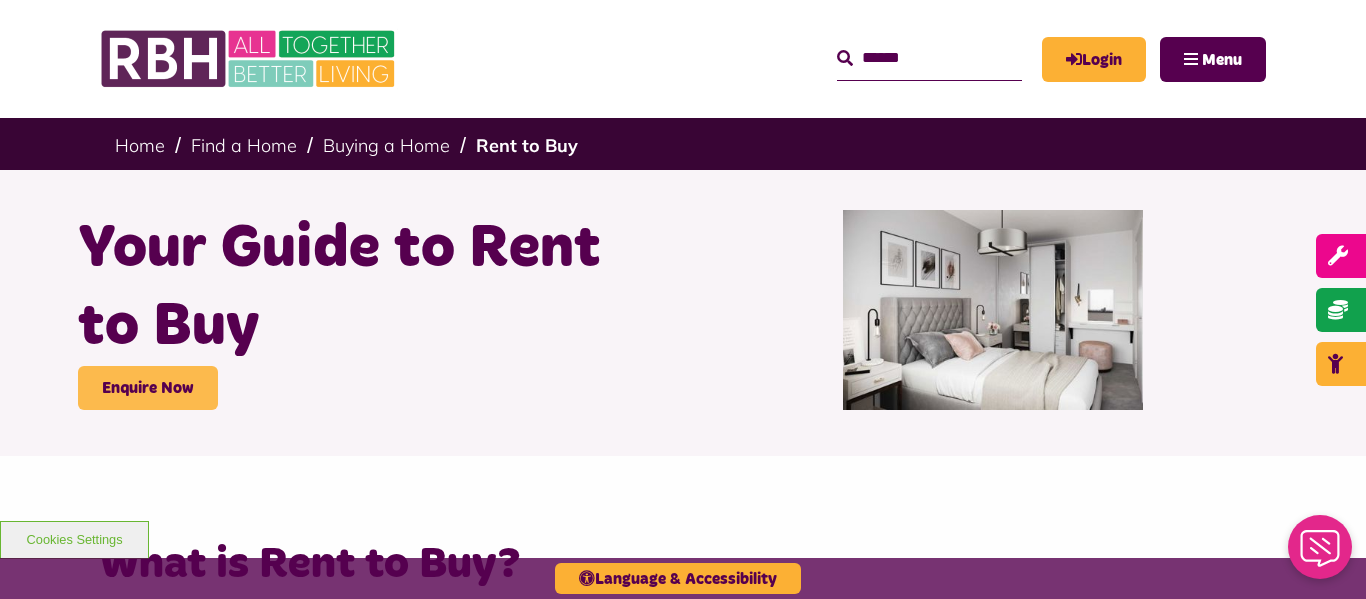 click on "Enquire Now" at bounding box center [148, 388] 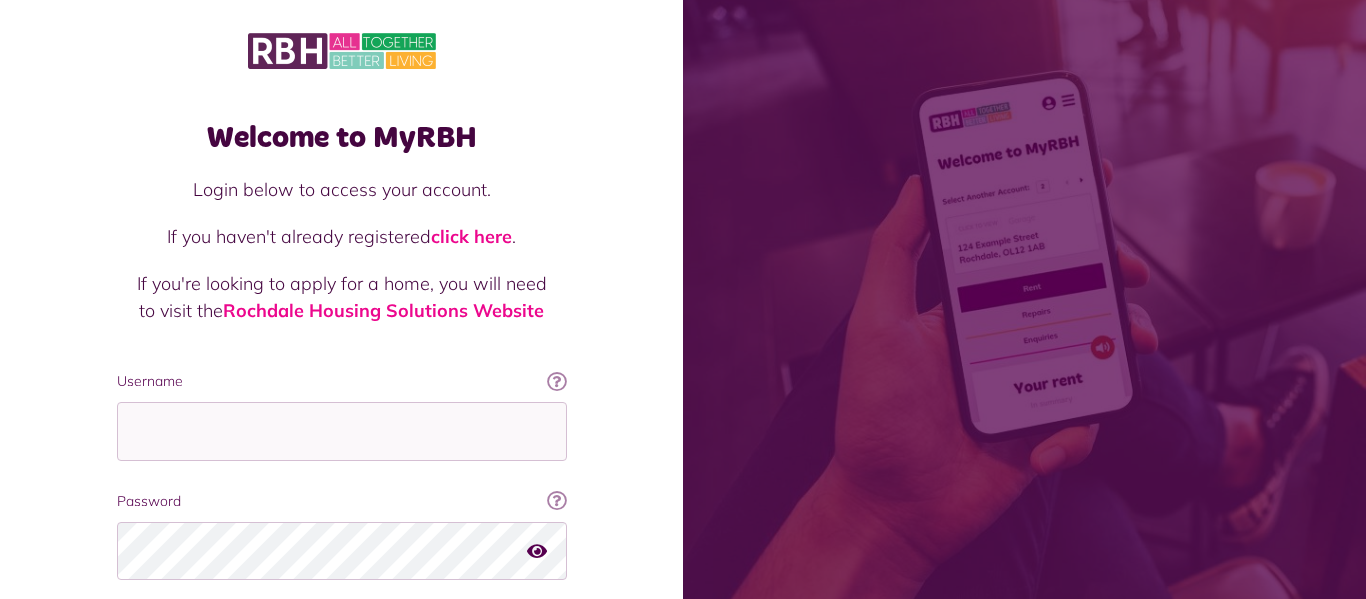 scroll, scrollTop: 0, scrollLeft: 0, axis: both 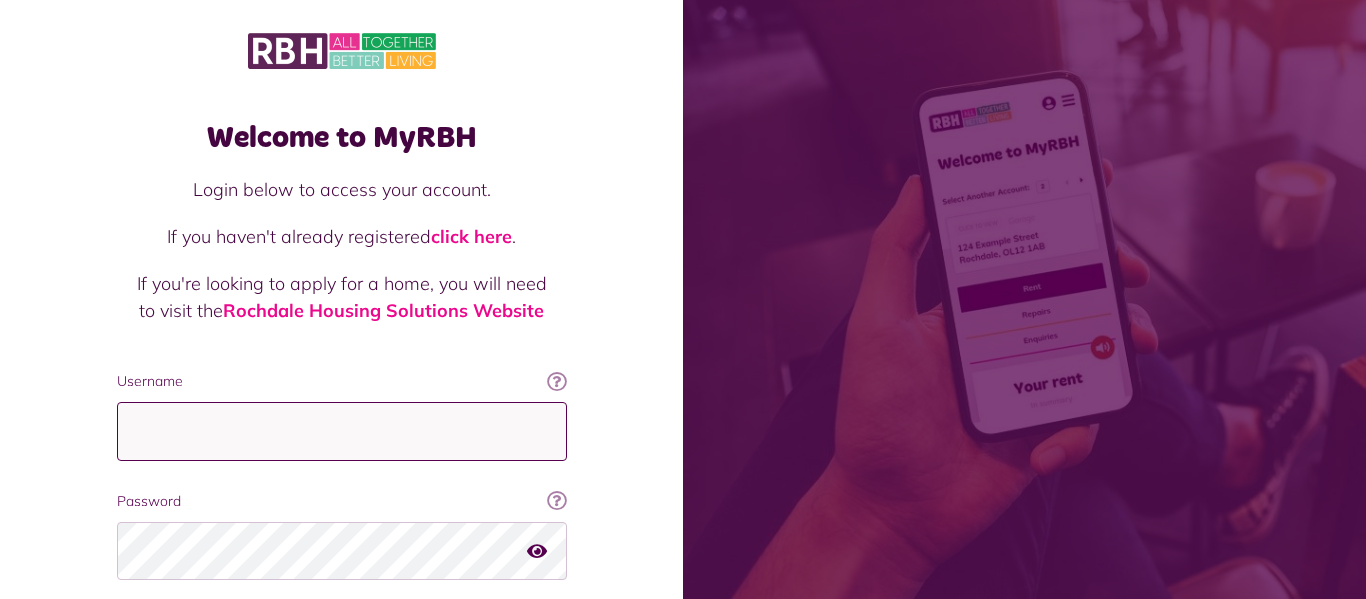 type on "**********" 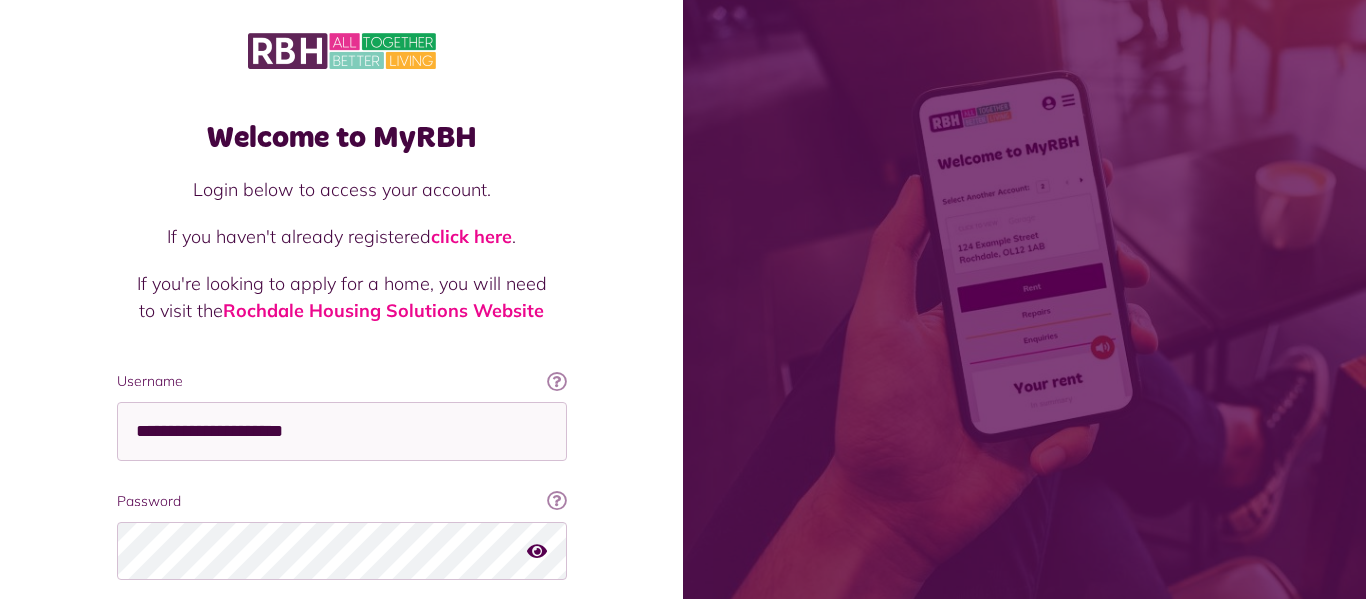click on "Welcome to MyRBH
Login below to access your account.
If you haven't already registered  click here .
If you're looking to apply for a home, you will need to visit the  Rochdale Housing Solutions Website
Username
This will be the [EMAIL] you used when you originally registered with MyRBH
Ok got it!
Username" at bounding box center [341, 384] 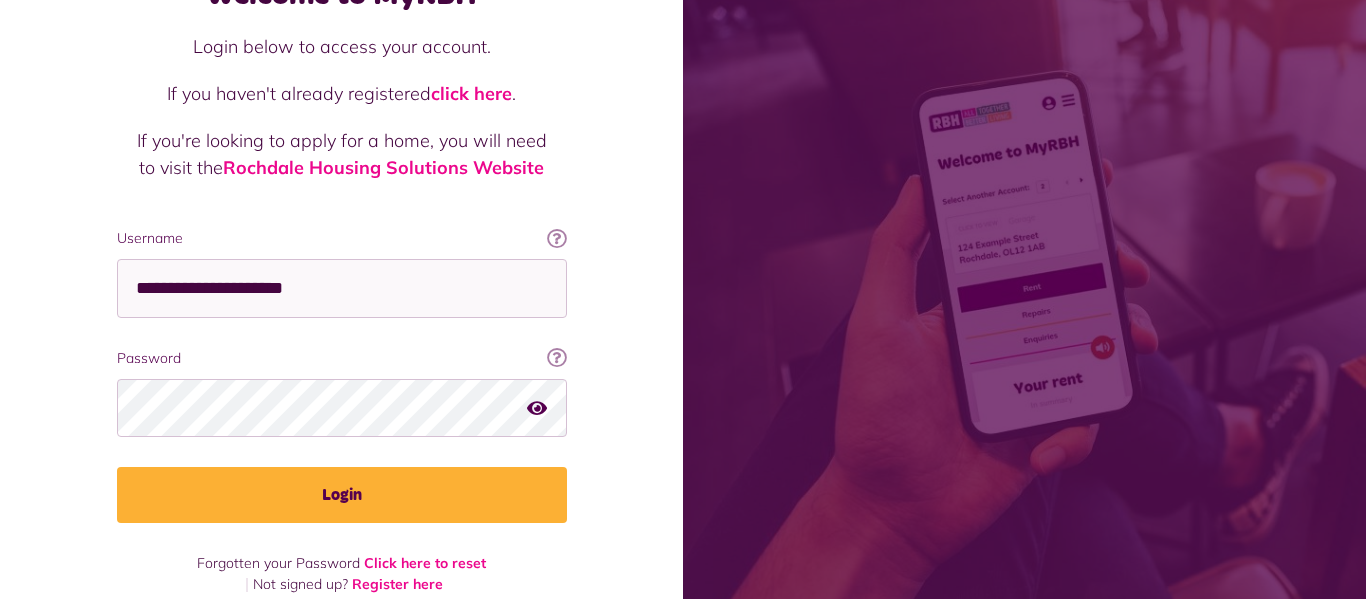 scroll, scrollTop: 160, scrollLeft: 0, axis: vertical 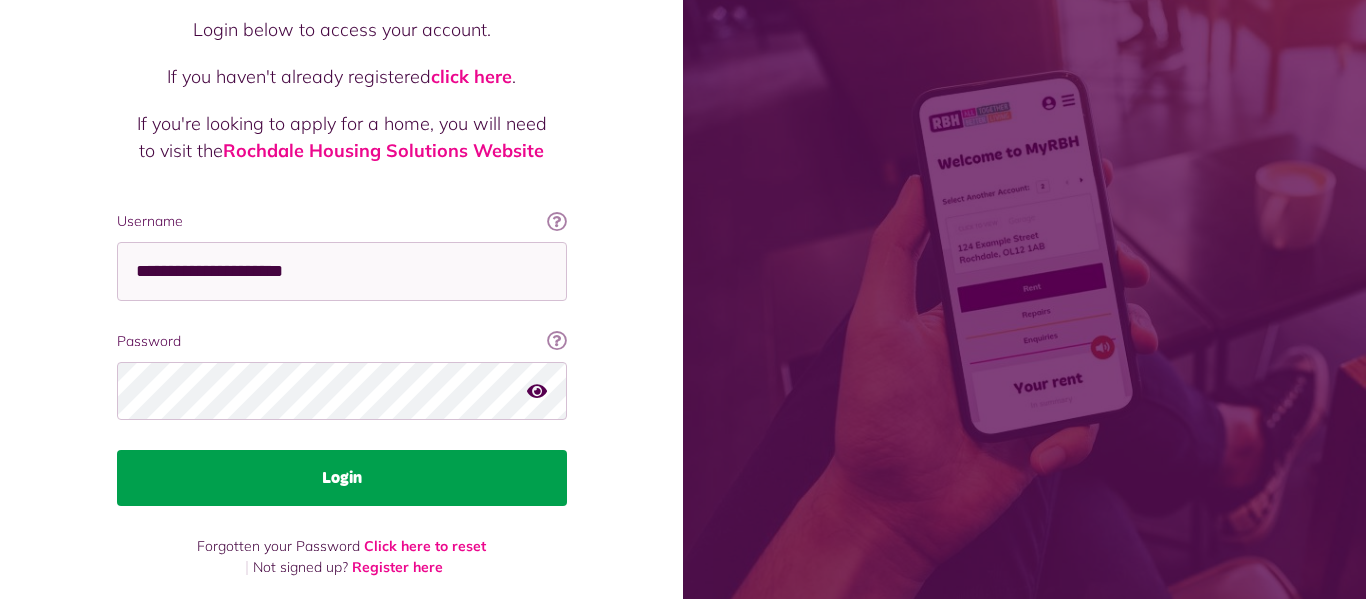 click on "Login" at bounding box center (342, 478) 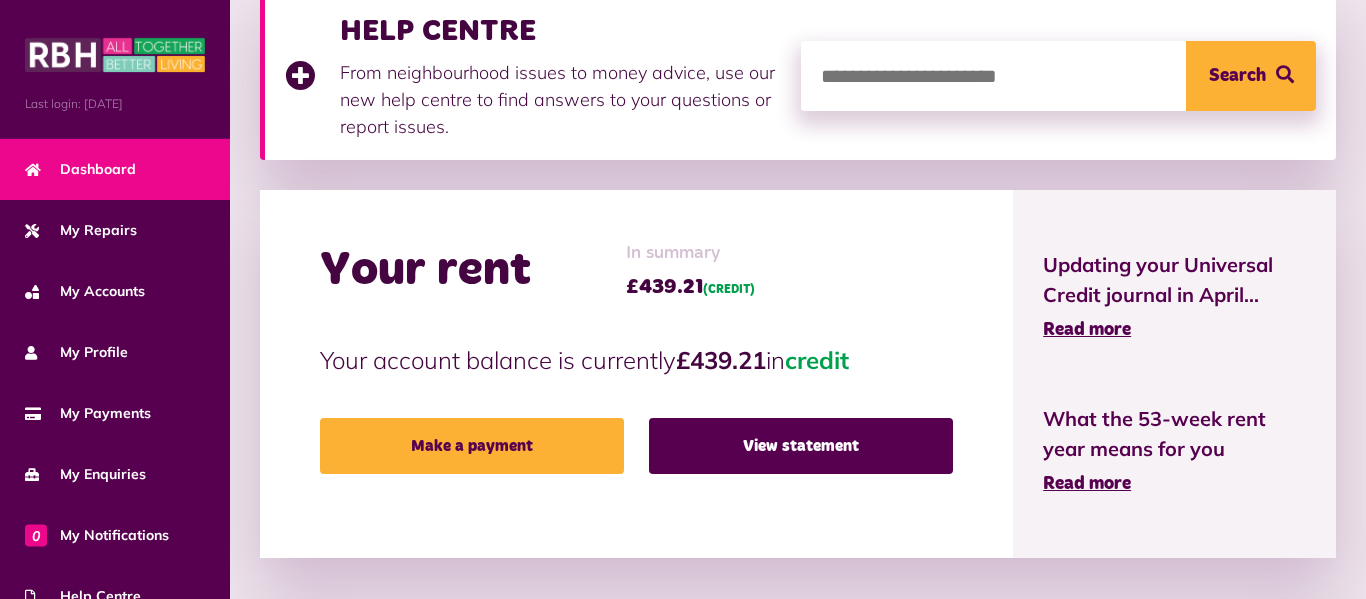 scroll, scrollTop: 480, scrollLeft: 0, axis: vertical 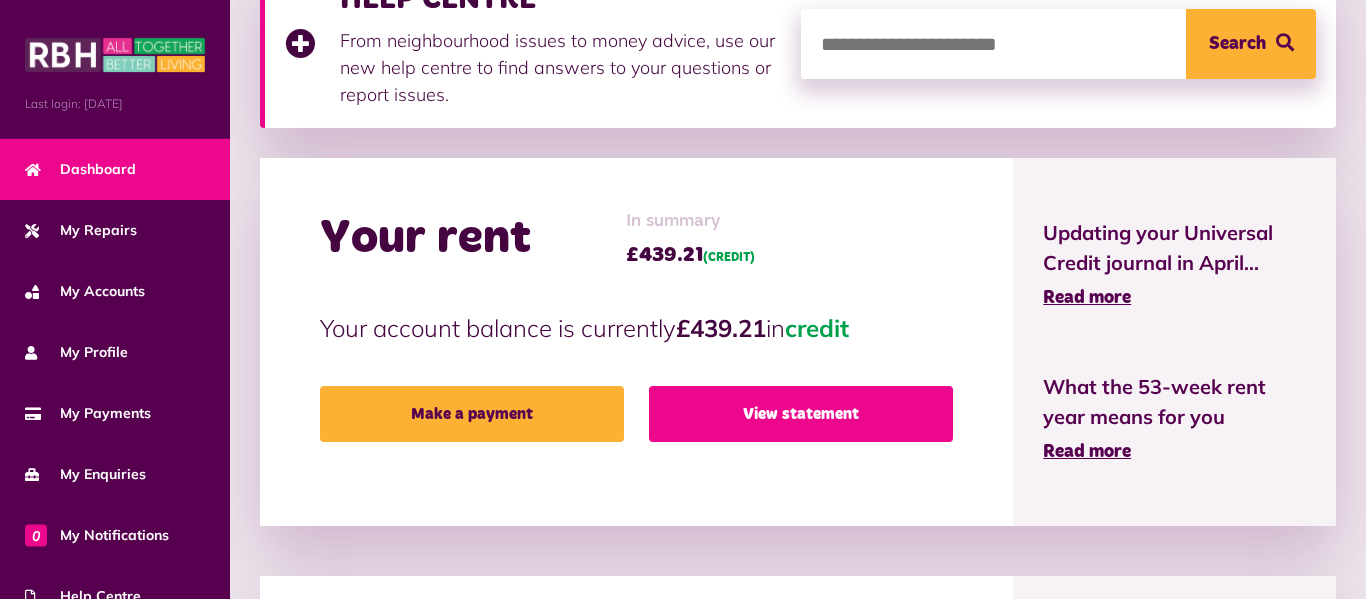 click on "View statement" at bounding box center [801, 414] 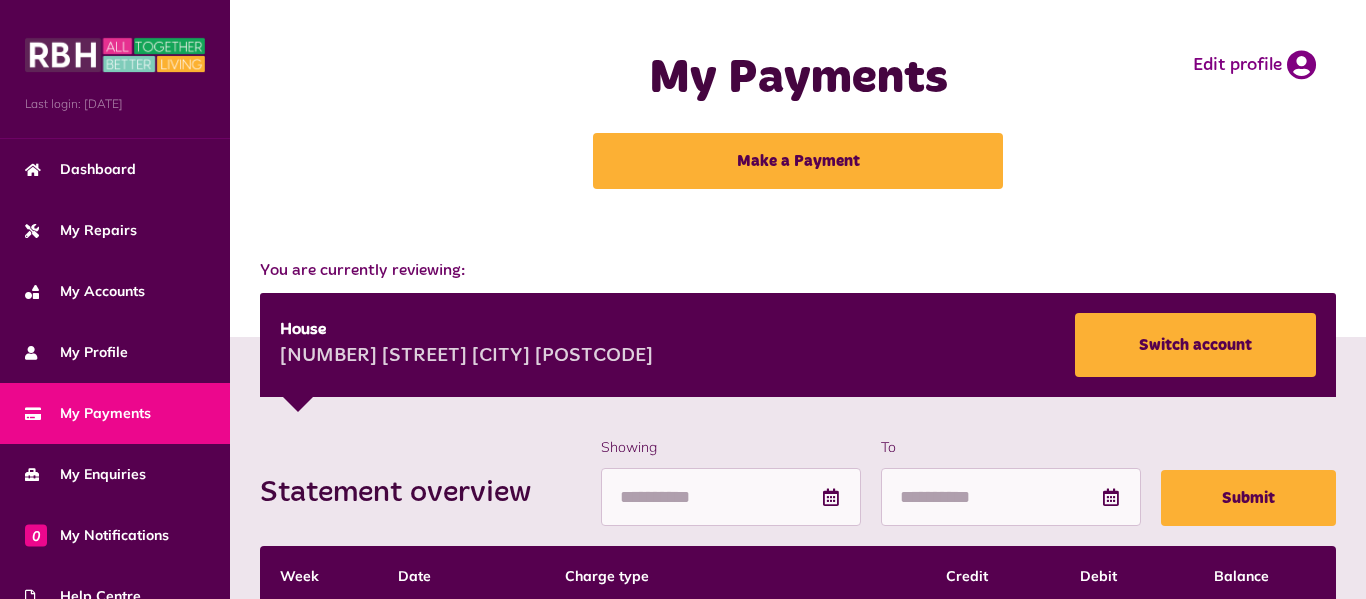 scroll, scrollTop: 0, scrollLeft: 0, axis: both 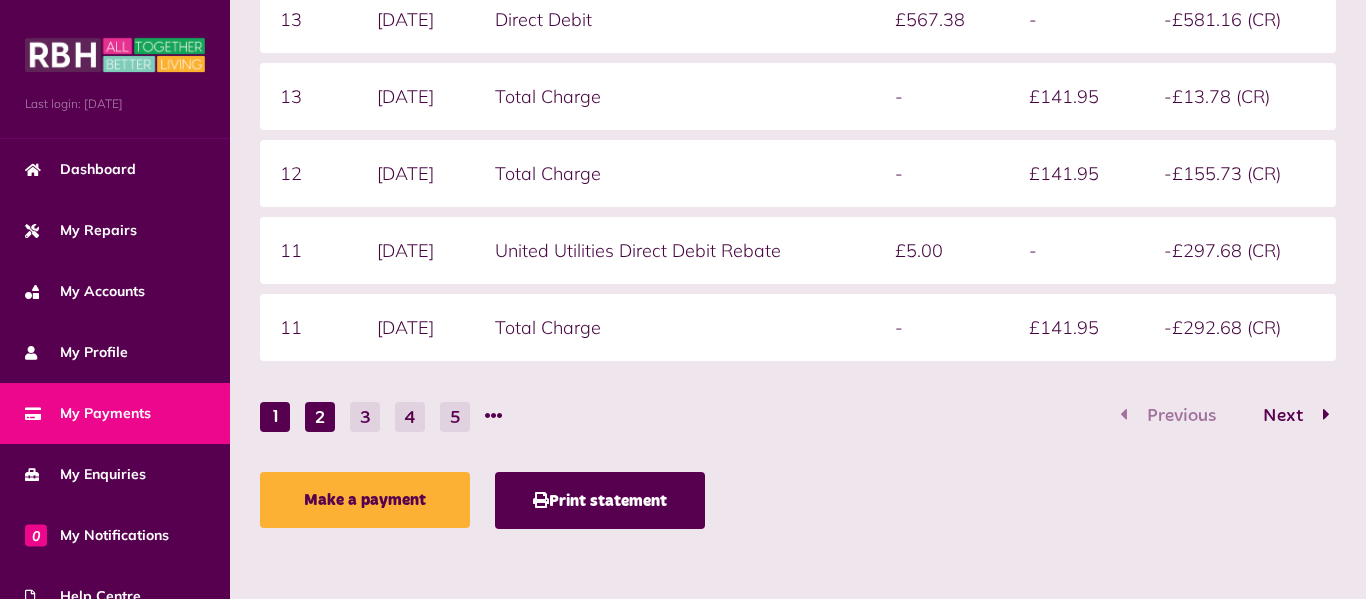 click on "2" at bounding box center (320, 417) 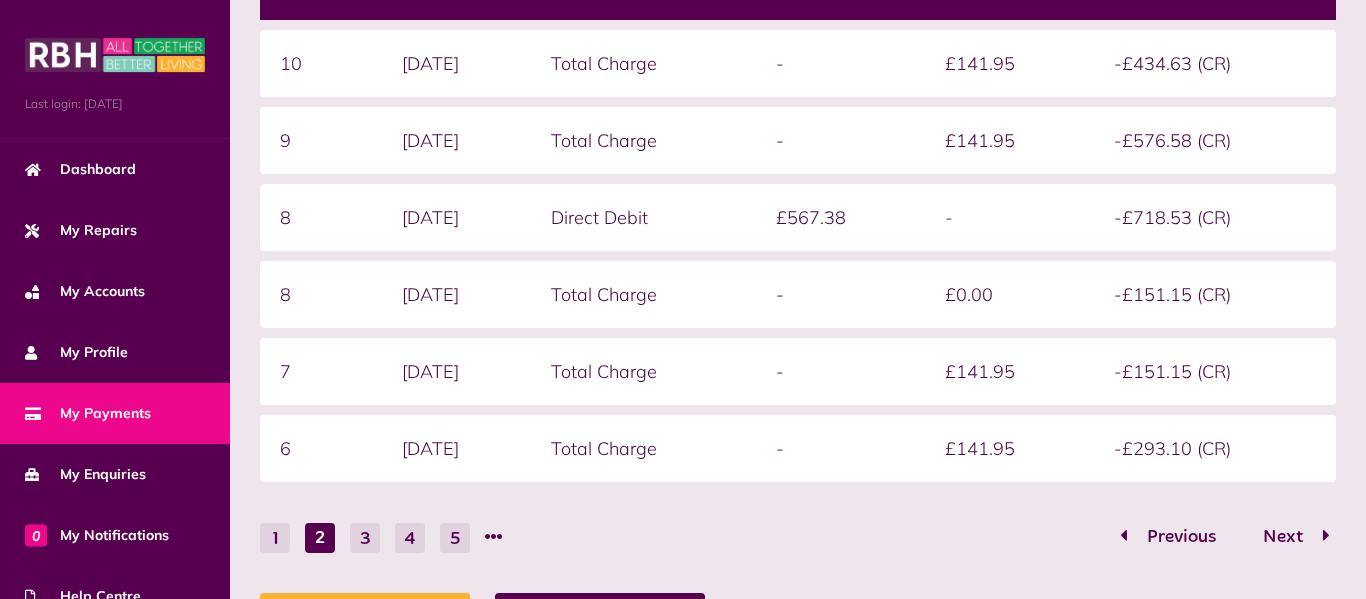 scroll, scrollTop: 708, scrollLeft: 0, axis: vertical 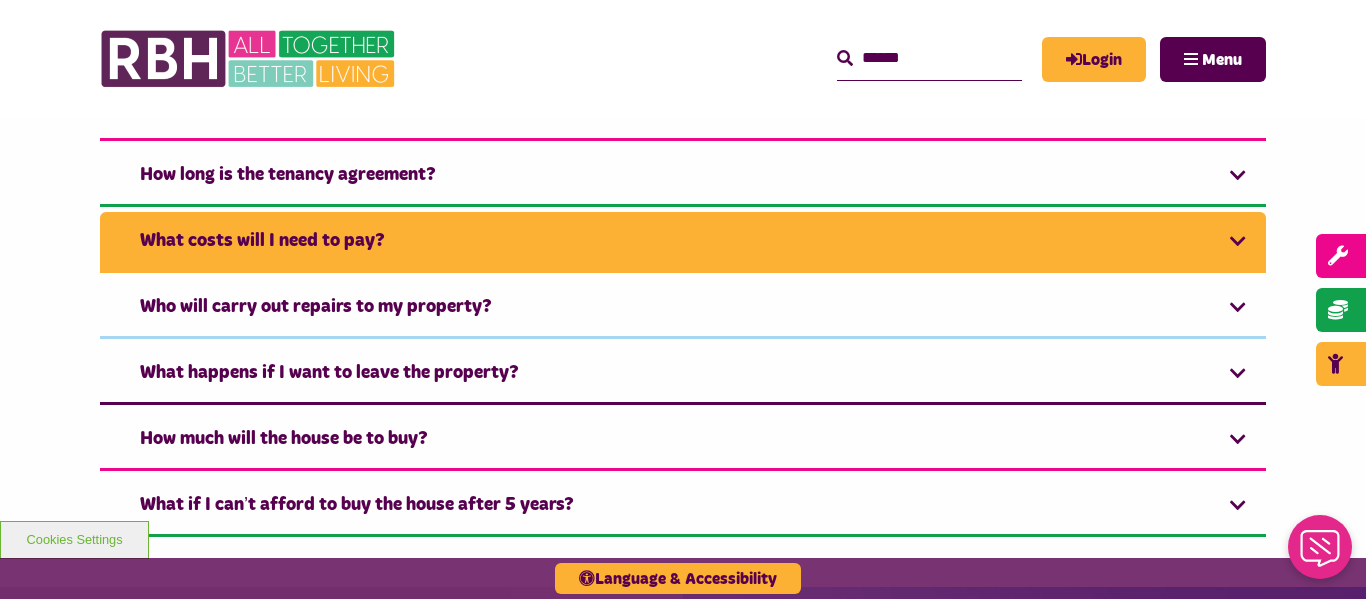 click on "What costs will I need to pay?" at bounding box center [683, 242] 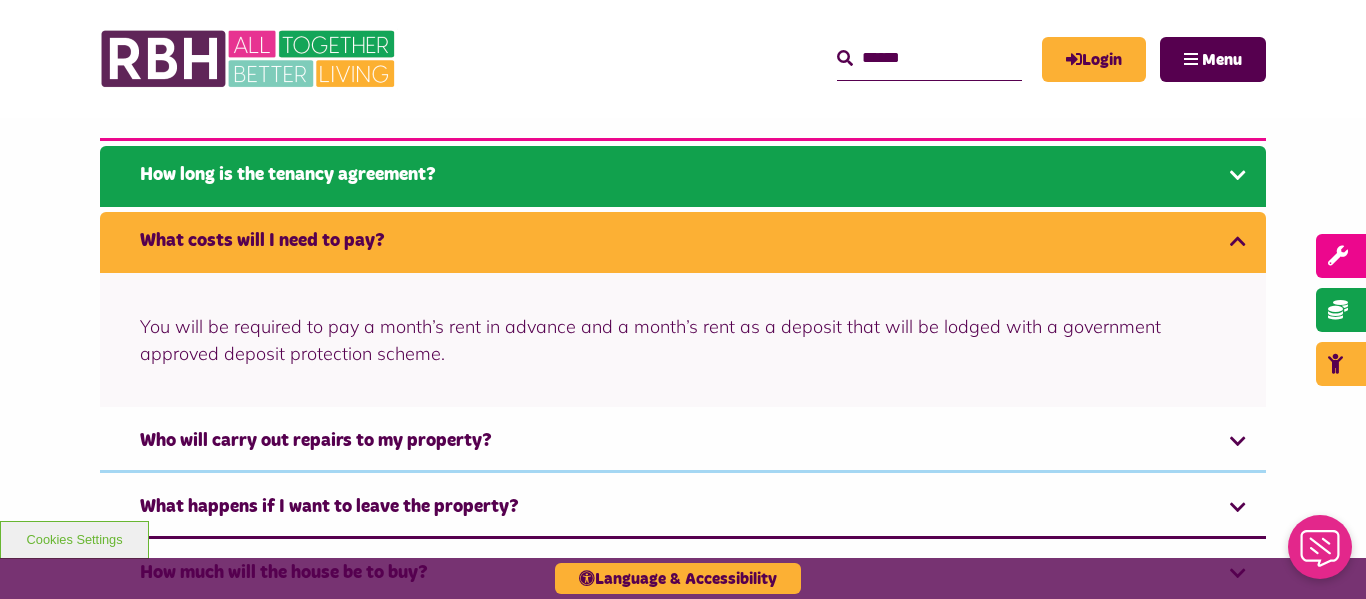 click on "How long is the tenancy agreement?" at bounding box center (683, 176) 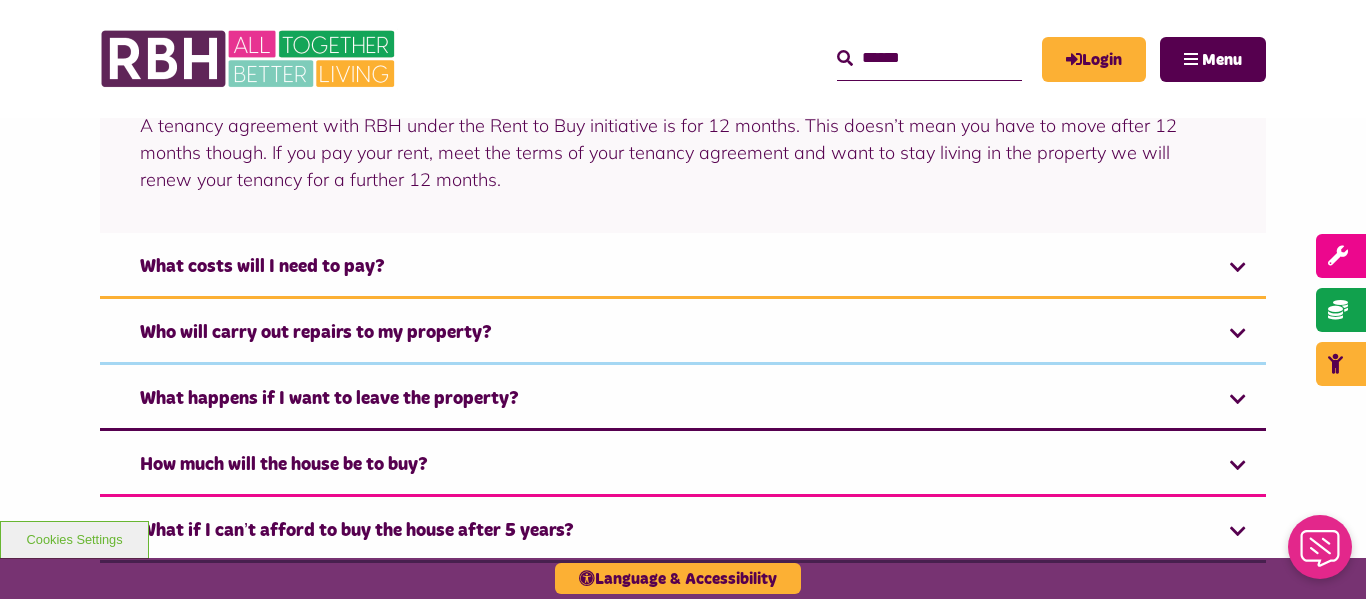 scroll, scrollTop: 1706, scrollLeft: 0, axis: vertical 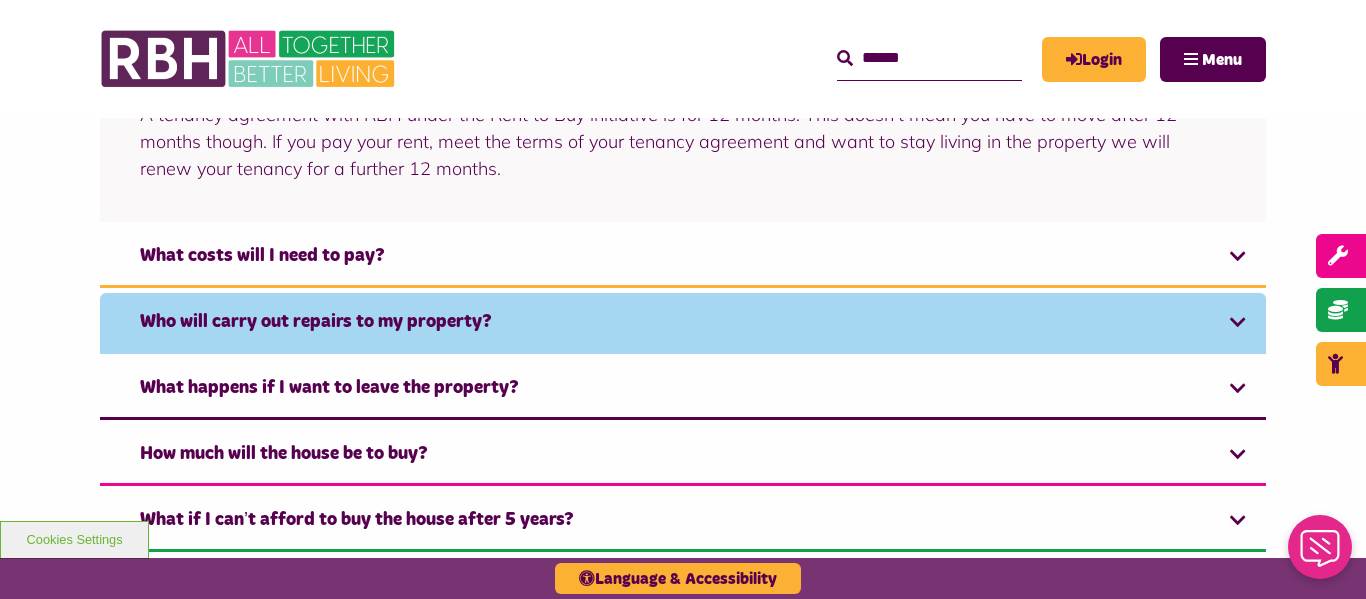 click on "Who will carry out repairs to my property?" at bounding box center [683, 323] 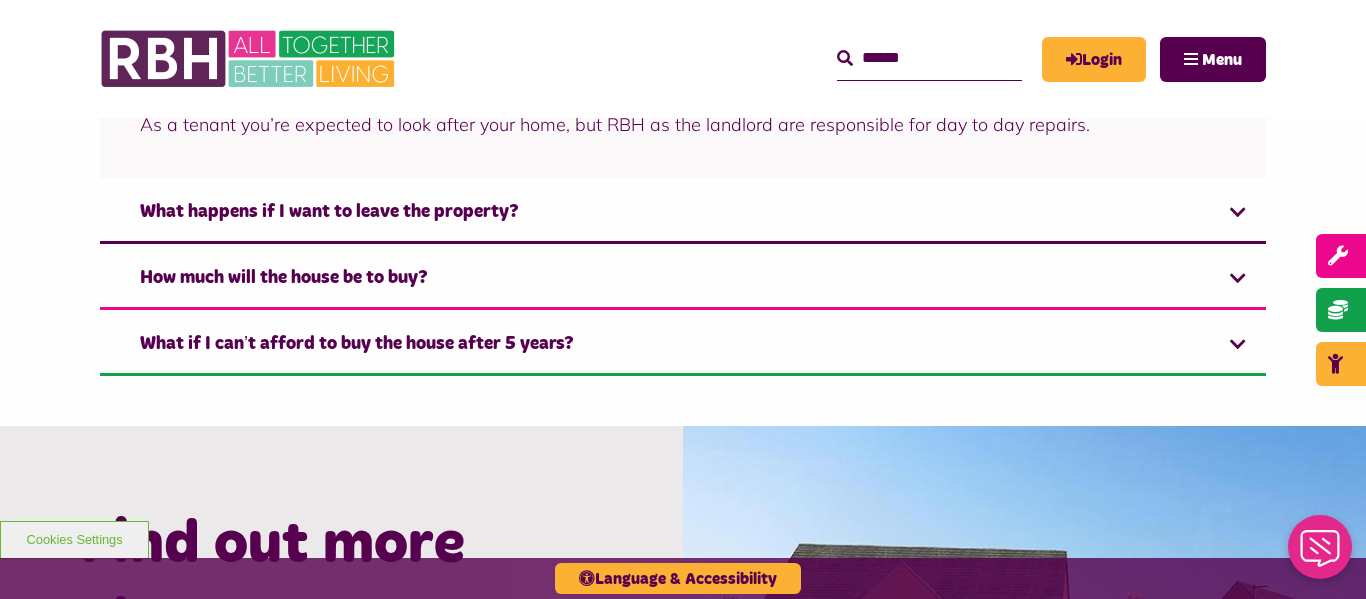 scroll, scrollTop: 1838, scrollLeft: 0, axis: vertical 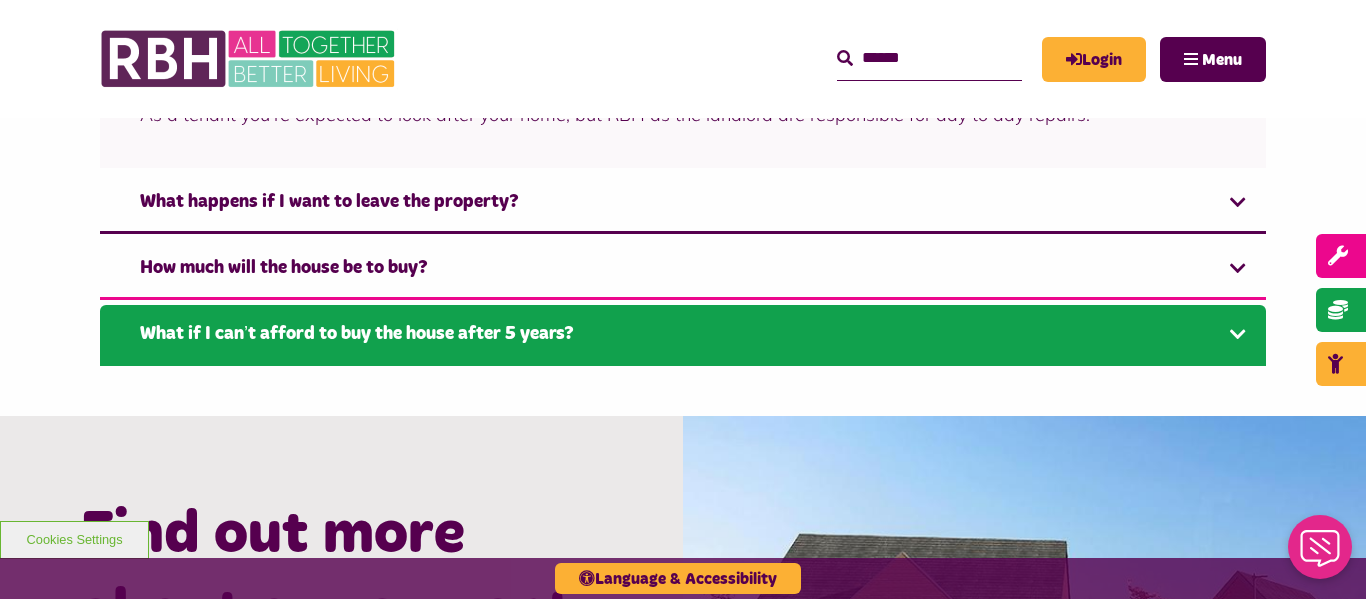 click on "What if I can’t afford to buy the house after 5 years?" at bounding box center [683, 335] 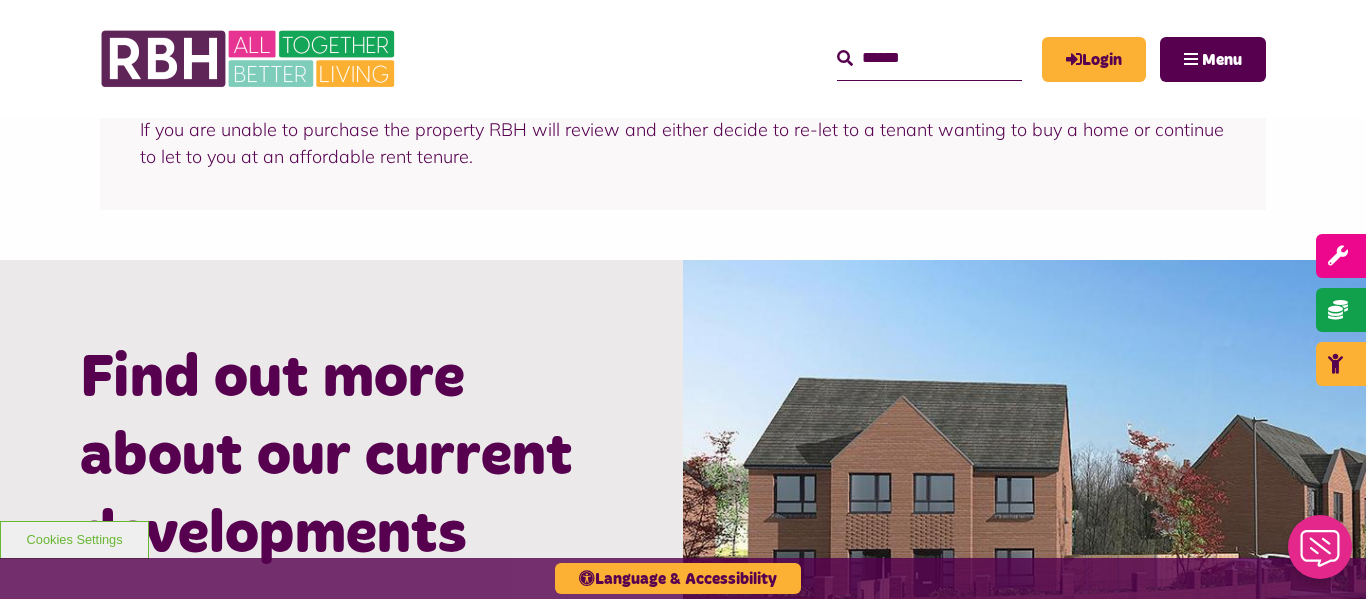 scroll, scrollTop: 2036, scrollLeft: 0, axis: vertical 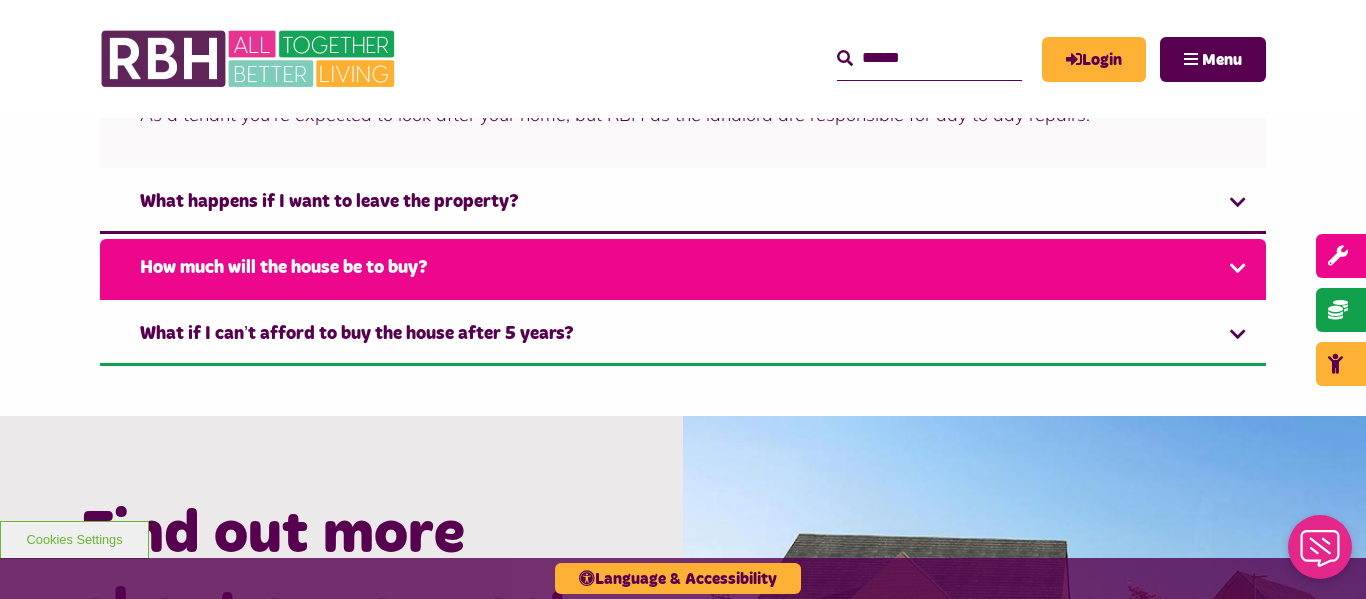 click on "How much will the house be to buy?" at bounding box center (683, 269) 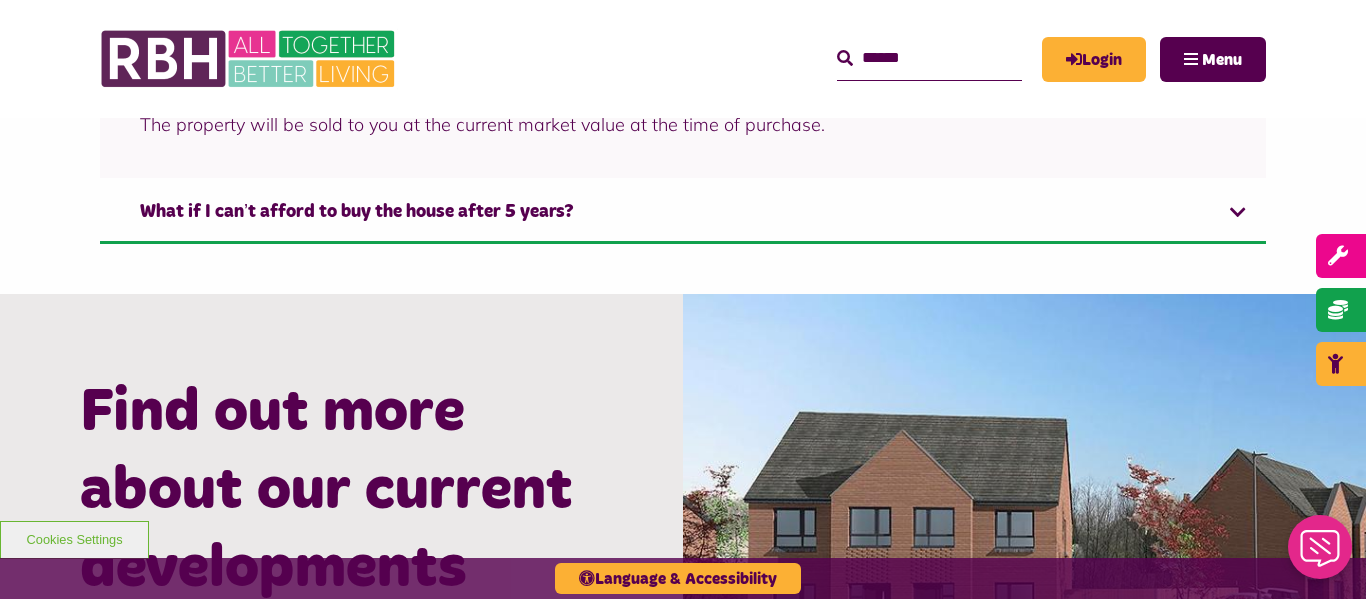scroll, scrollTop: 1970, scrollLeft: 0, axis: vertical 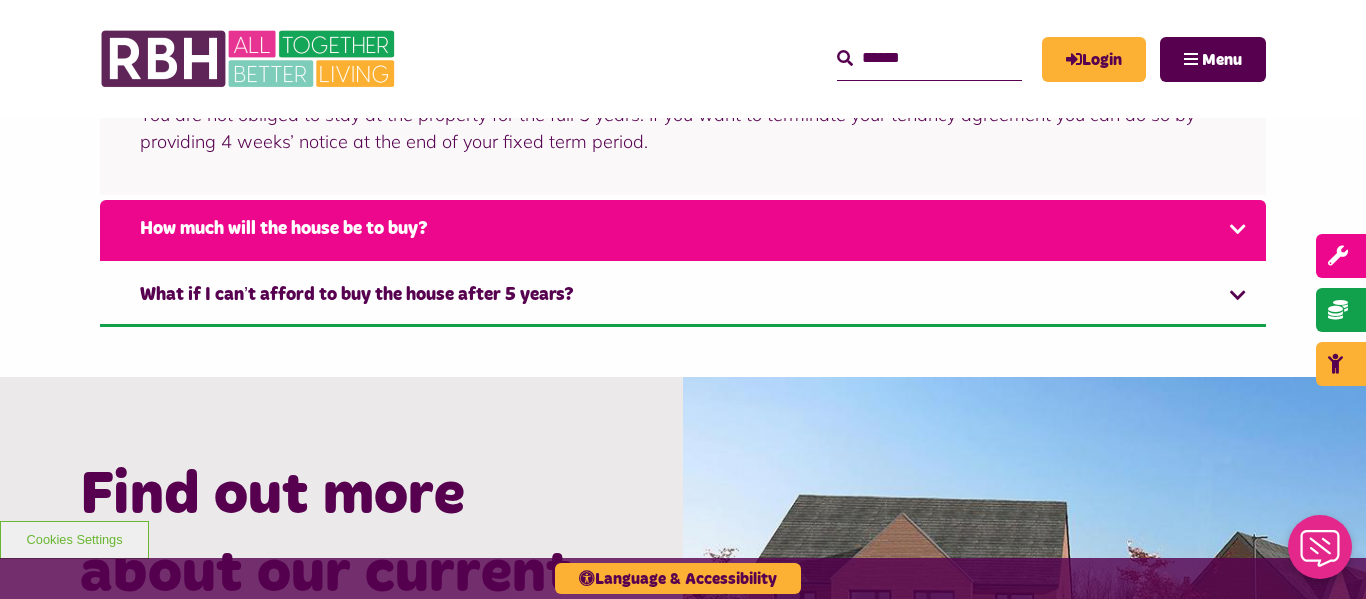 click on "How much will the house be to buy?" at bounding box center (683, 230) 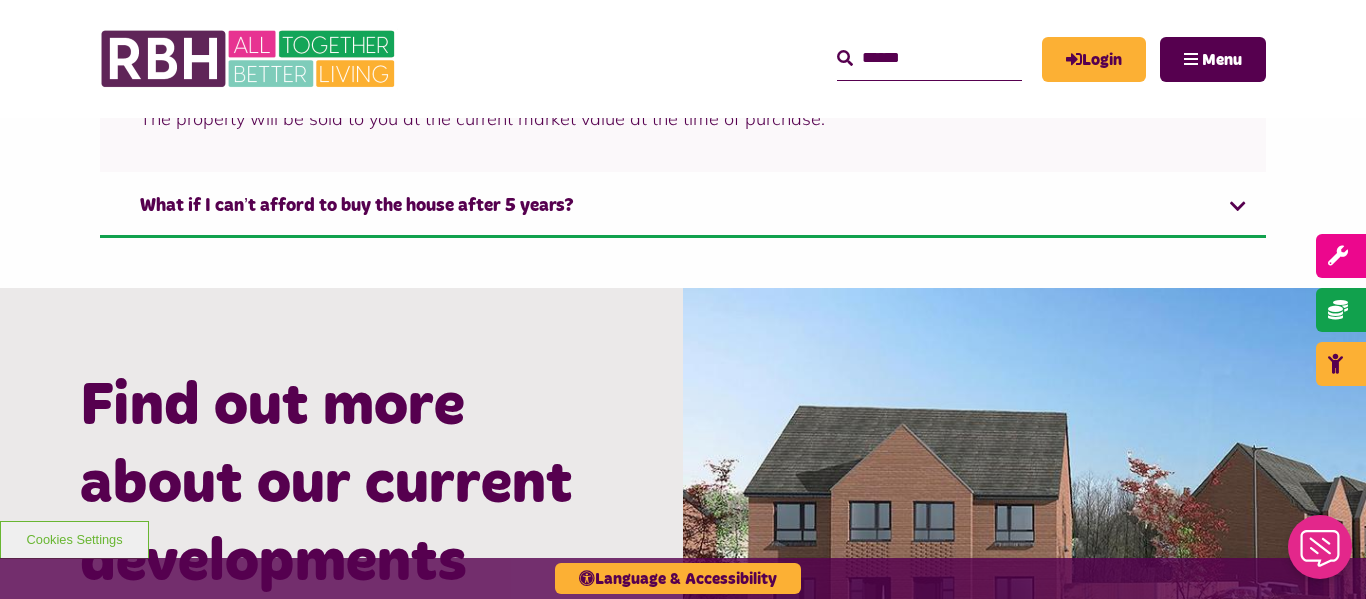 scroll, scrollTop: 1970, scrollLeft: 0, axis: vertical 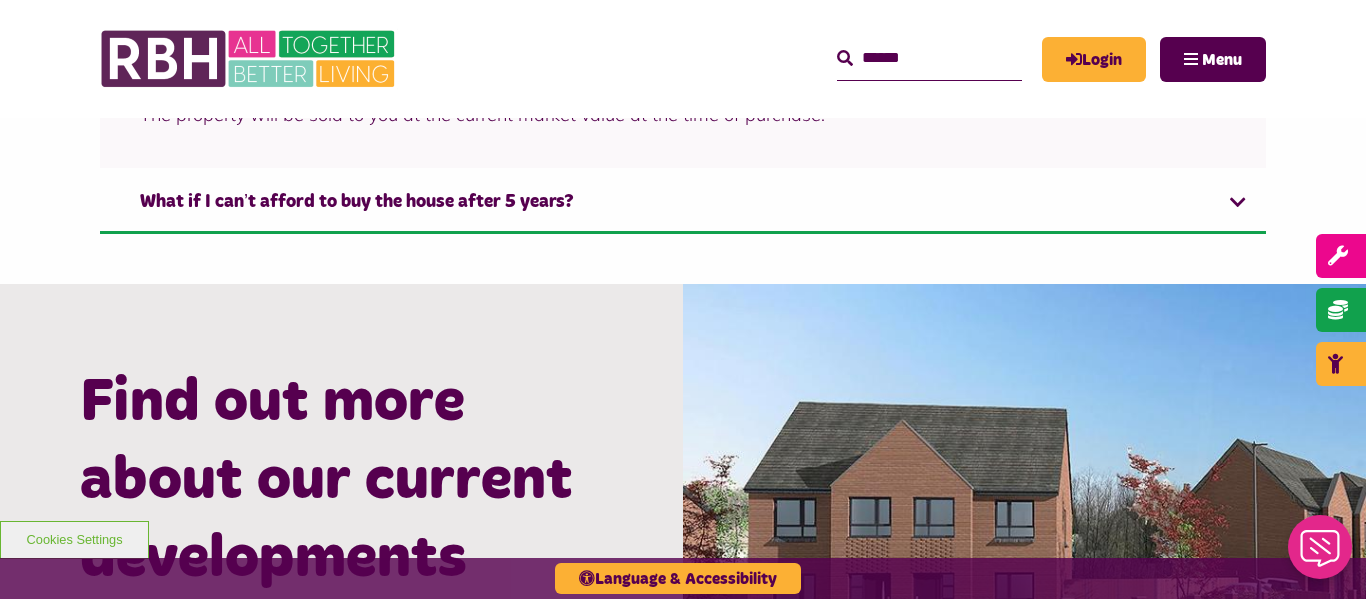 click on "MyRBH
About Us
Contact Us
Menu" at bounding box center (683, 59) 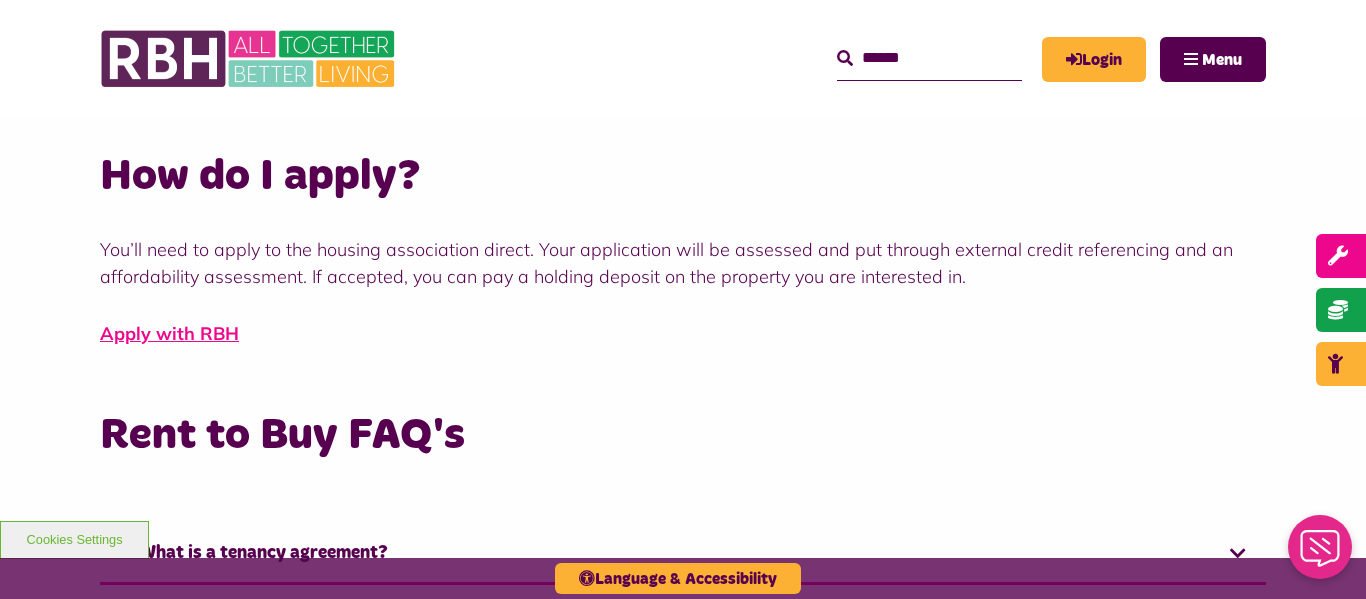 scroll, scrollTop: 970, scrollLeft: 0, axis: vertical 